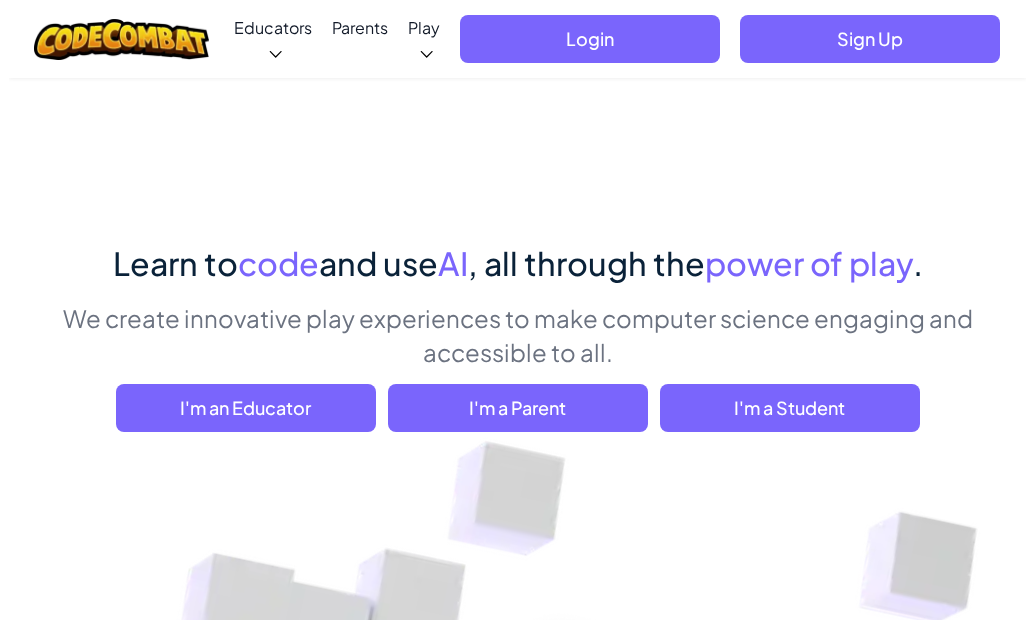 scroll, scrollTop: 0, scrollLeft: 0, axis: both 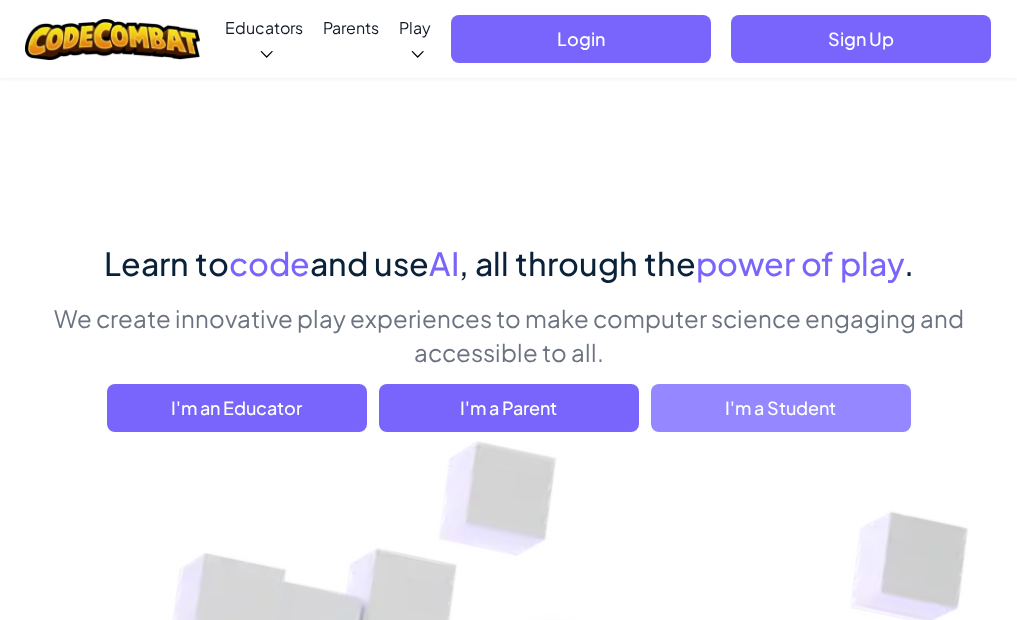 click on "I'm a Student" at bounding box center (781, 408) 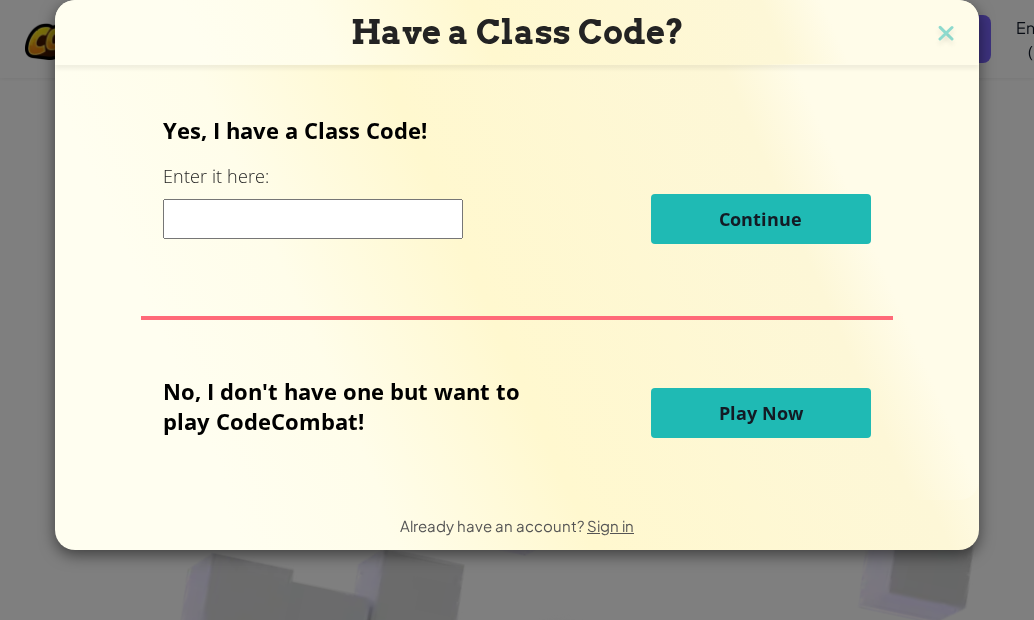 click on "Play Now" at bounding box center (761, 413) 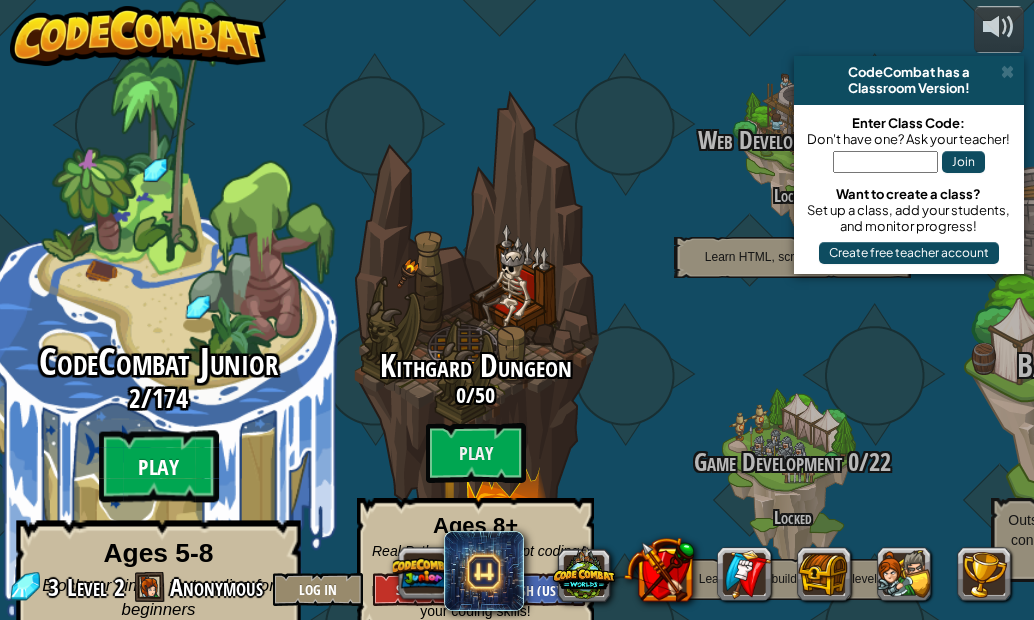 click on "Play" at bounding box center (159, 467) 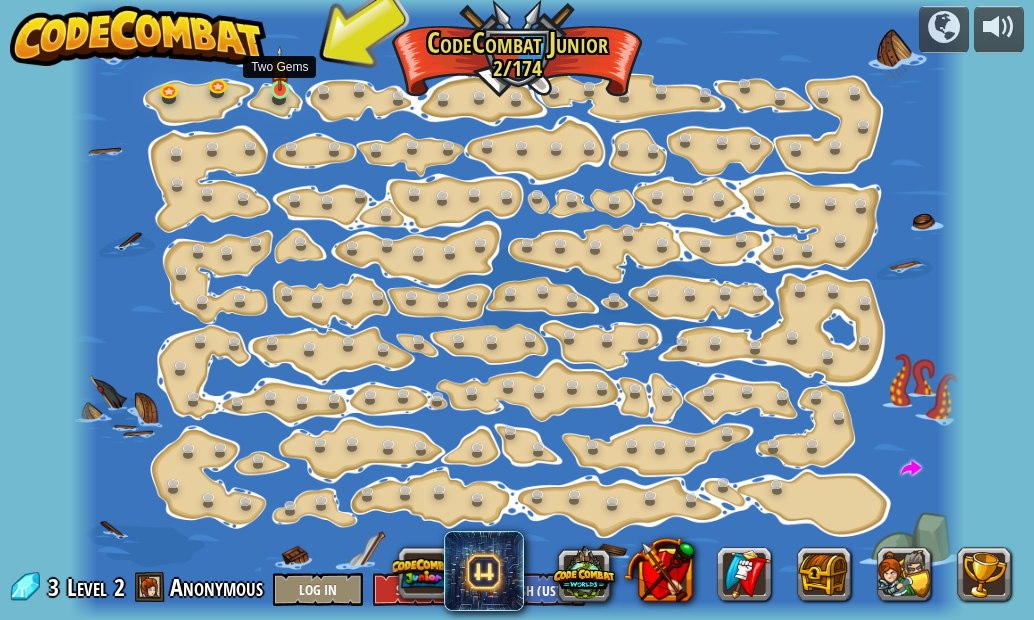 click at bounding box center (280, 68) 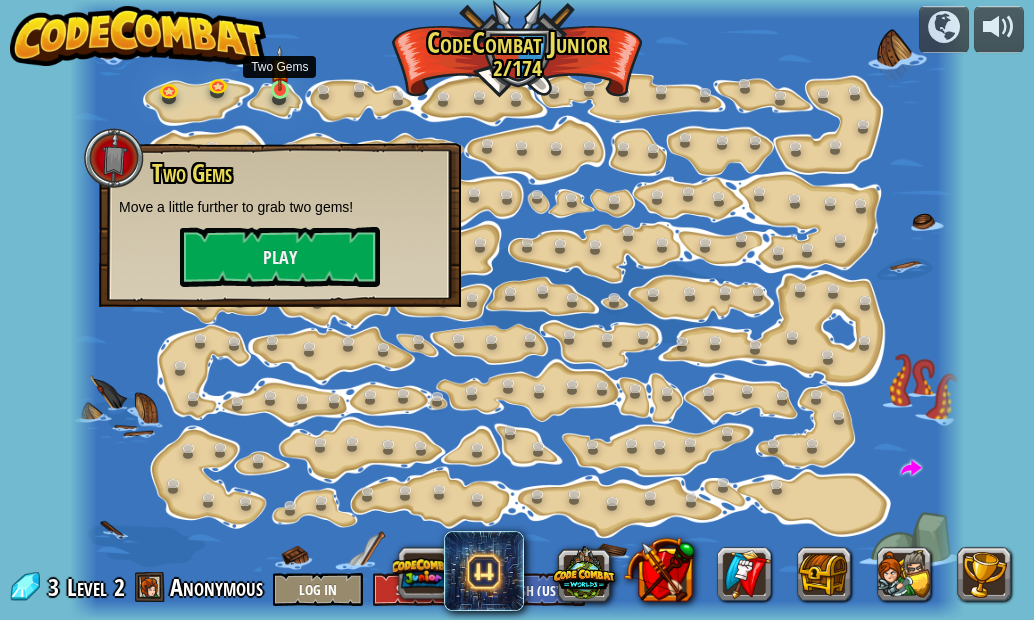 click at bounding box center [280, 68] 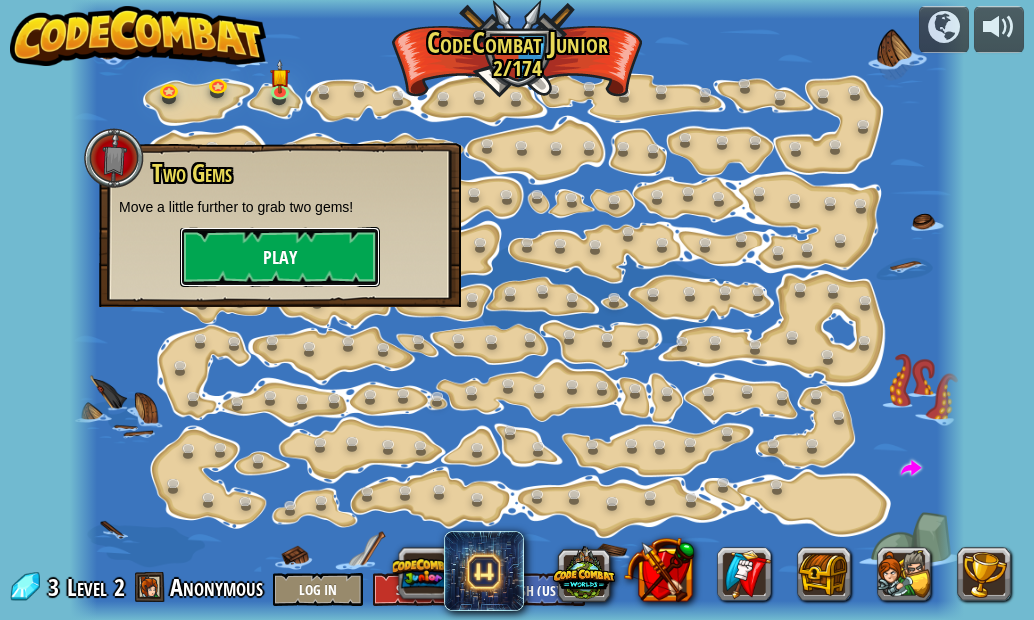 click on "Play" at bounding box center [280, 257] 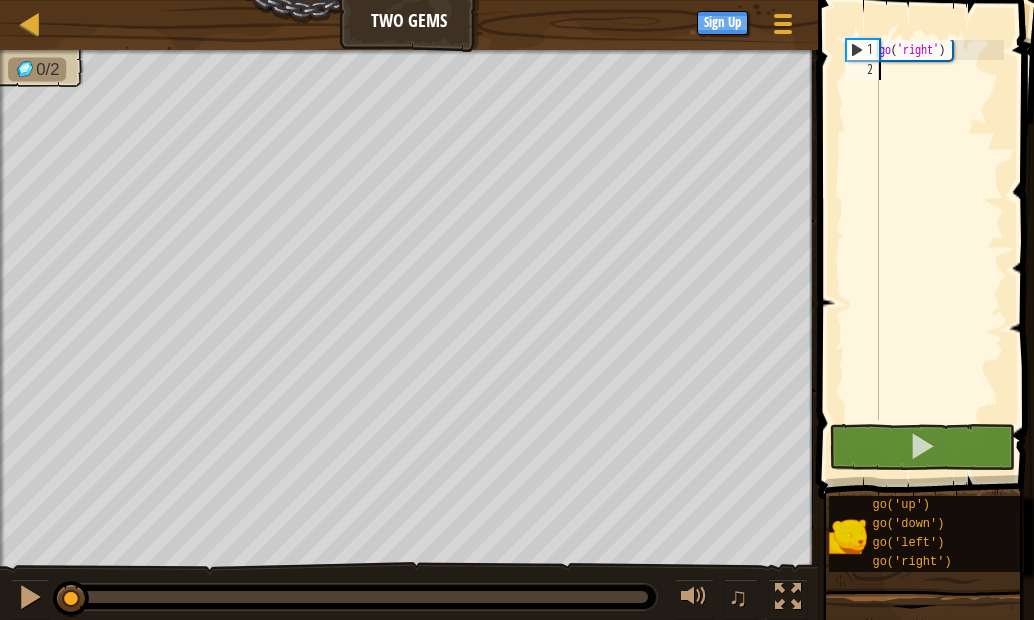 drag, startPoint x: 903, startPoint y: 152, endPoint x: 922, endPoint y: 309, distance: 158.14551 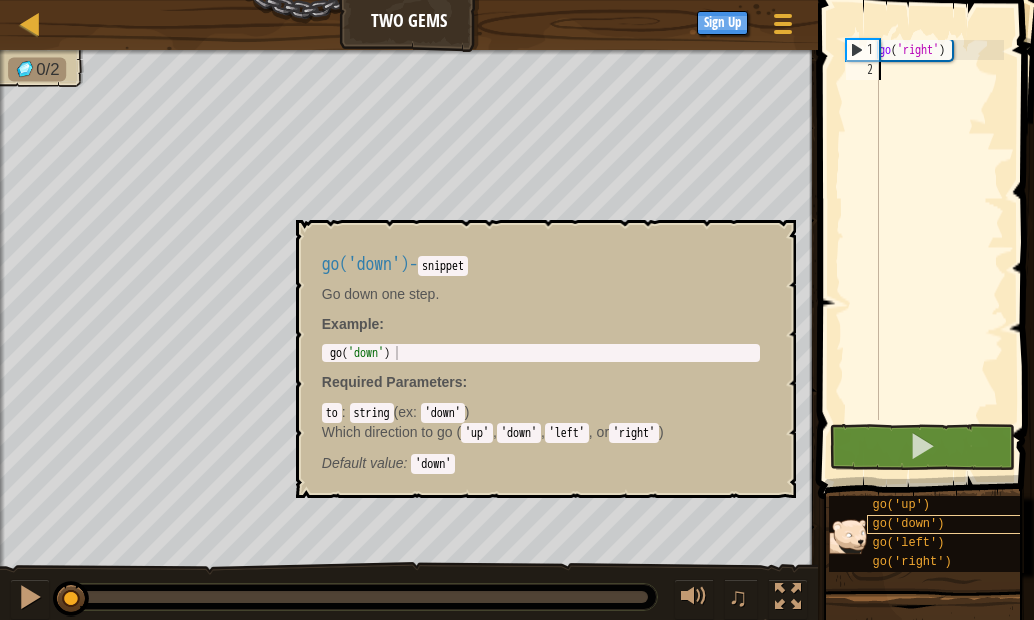 scroll, scrollTop: 17, scrollLeft: 0, axis: vertical 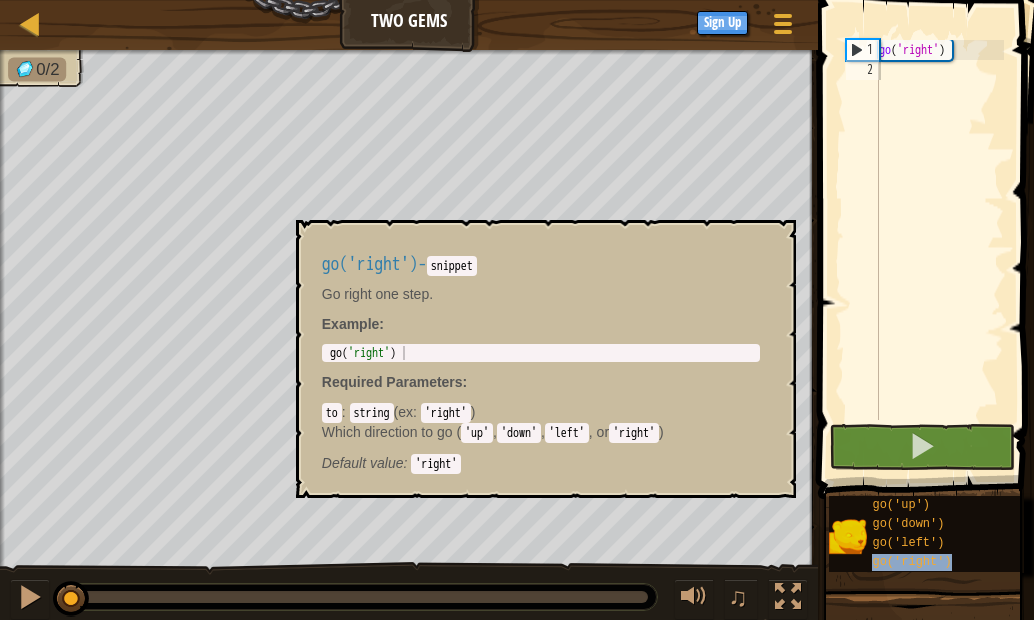 type on "go('right')" 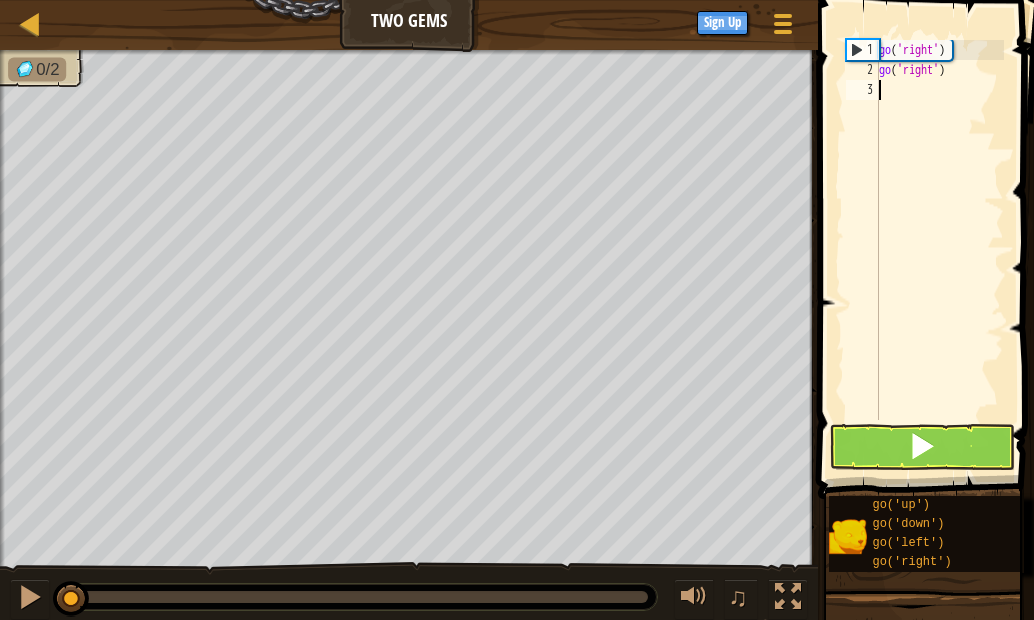 click on "go ( 'right' ) go ( 'right' )" at bounding box center [939, 250] 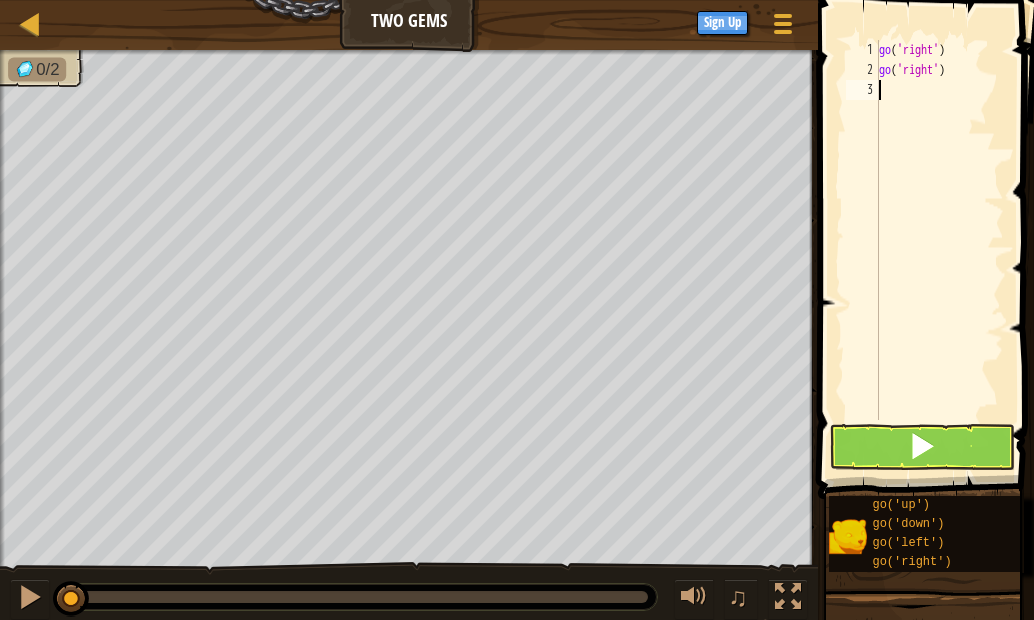 click on "go ( 'right' ) go ( 'right' )" at bounding box center [939, 250] 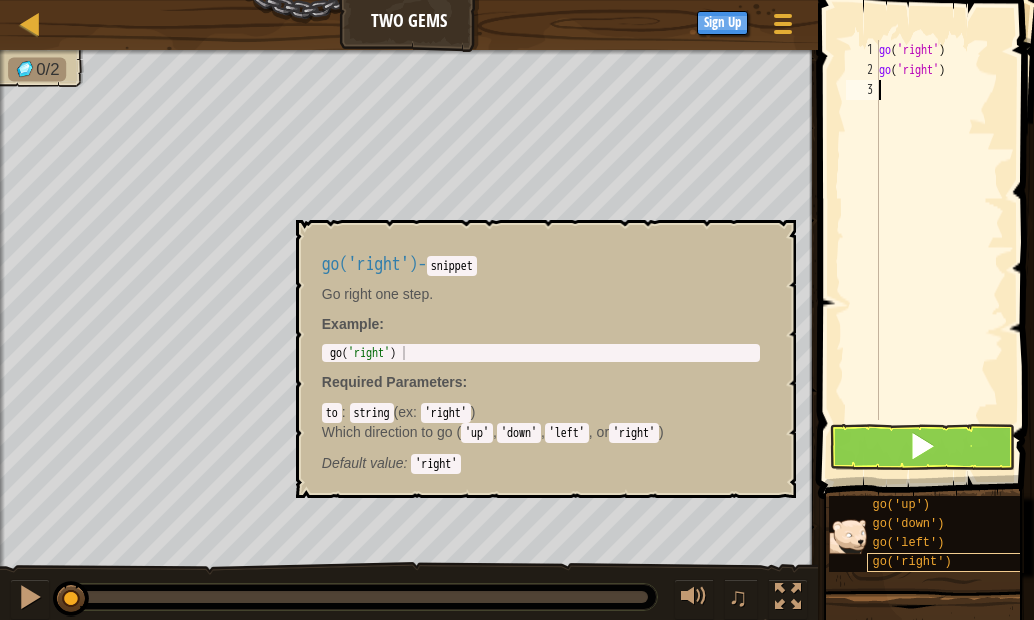 click on "go('right')" at bounding box center (949, 562) 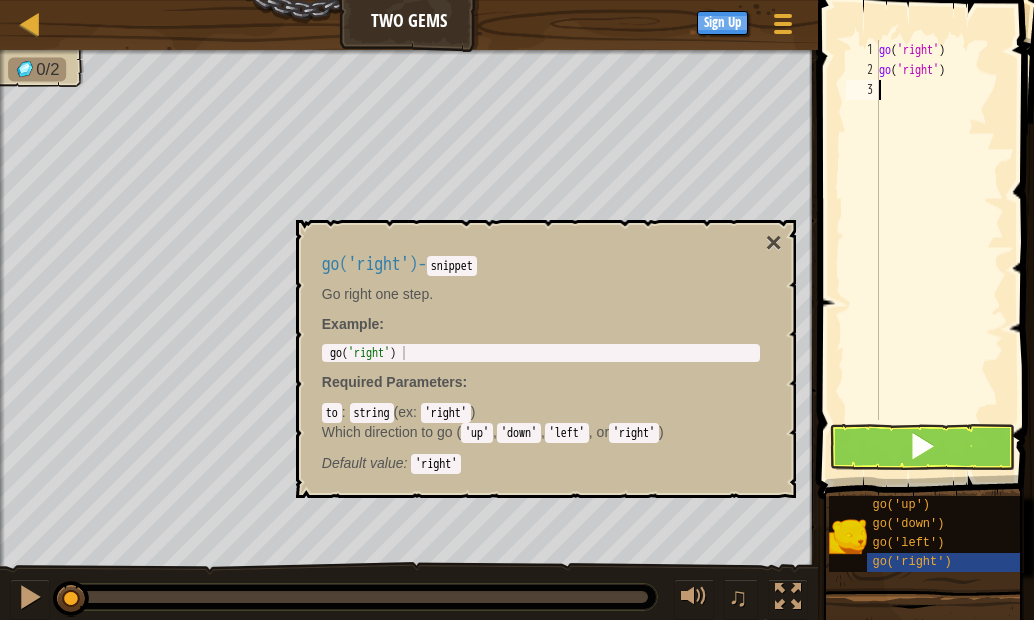 drag, startPoint x: 918, startPoint y: 536, endPoint x: 927, endPoint y: 274, distance: 262.15454 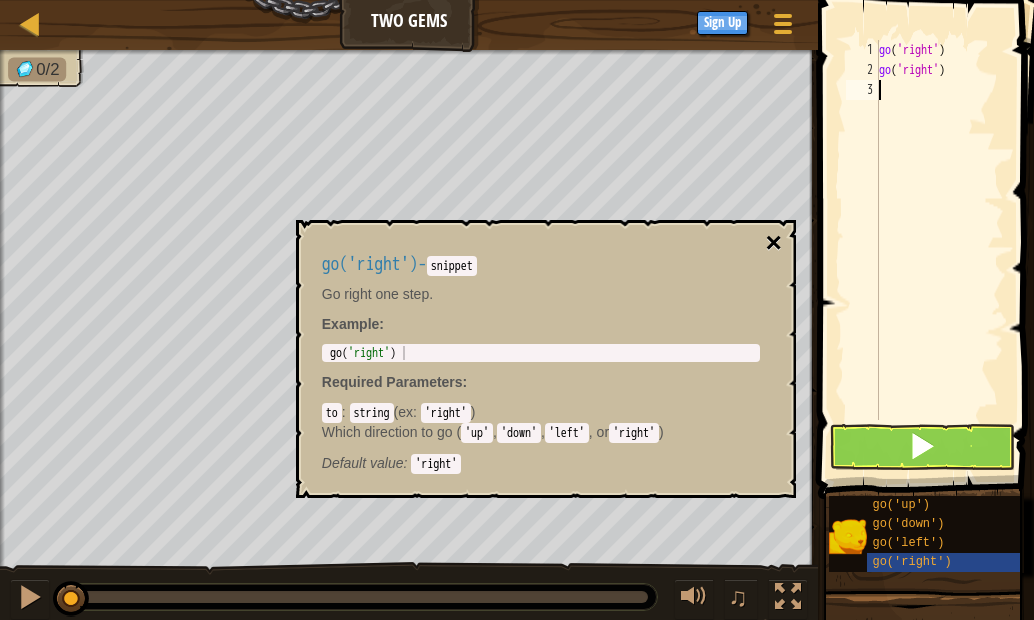 click on "×" at bounding box center [773, 243] 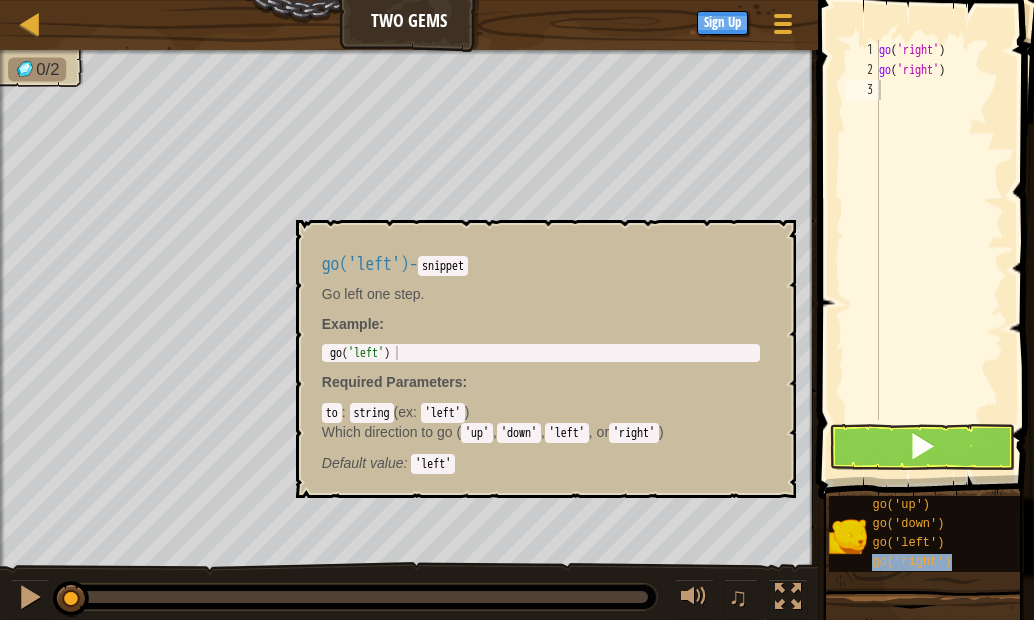 type on "go('right')" 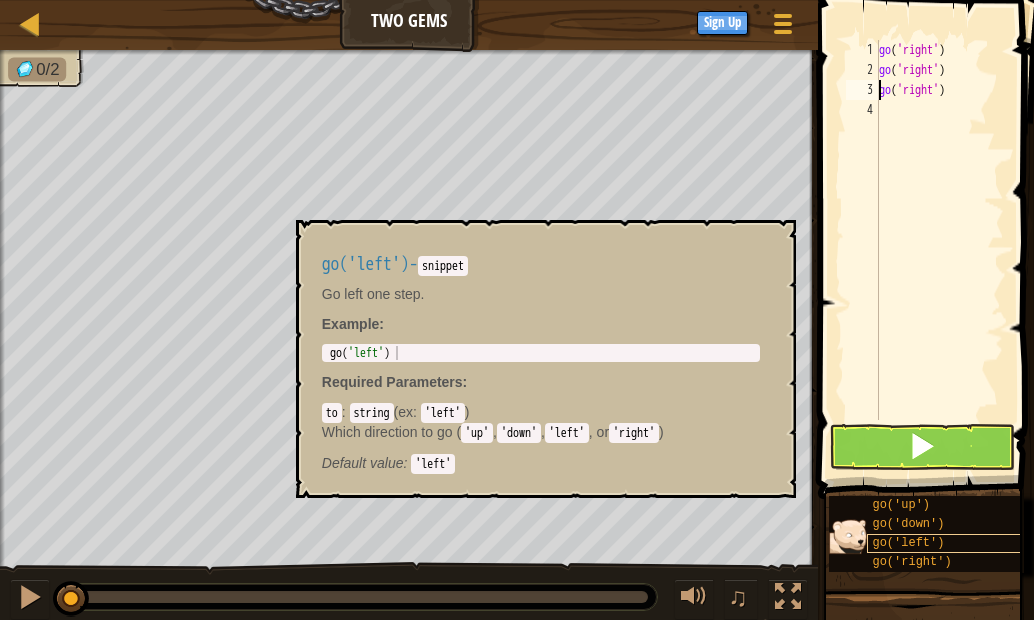 scroll, scrollTop: 1, scrollLeft: 0, axis: vertical 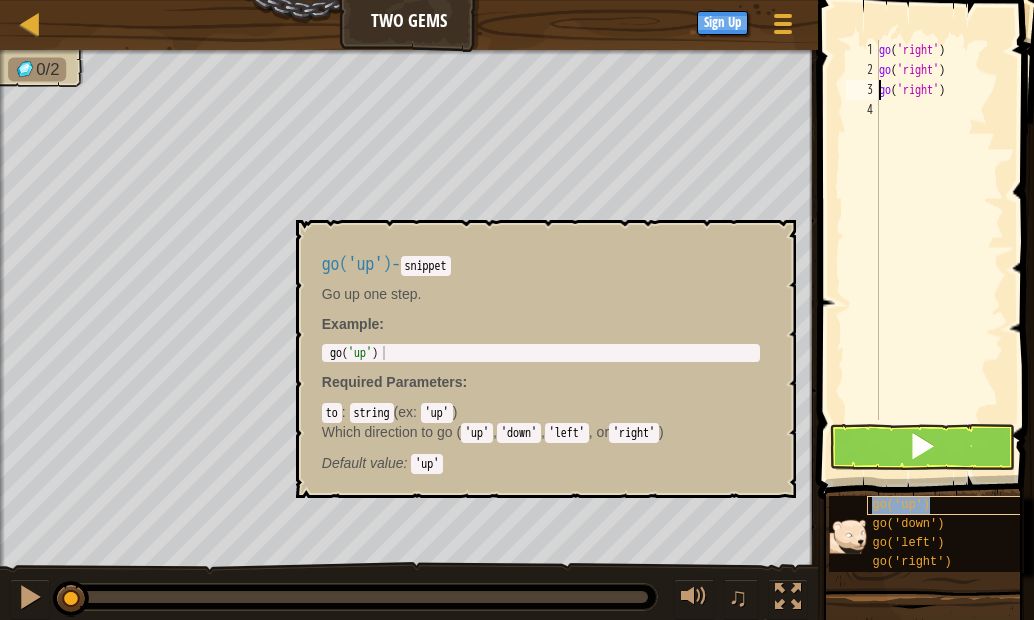 click on "go('up')" at bounding box center [949, 505] 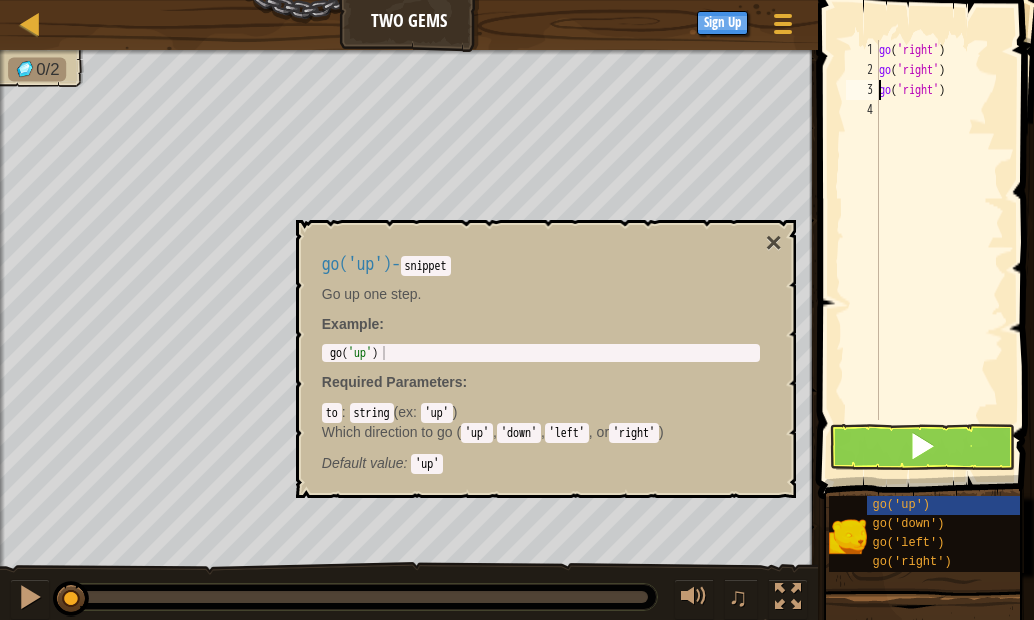 drag, startPoint x: 944, startPoint y: 354, endPoint x: 959, endPoint y: 282, distance: 73.545906 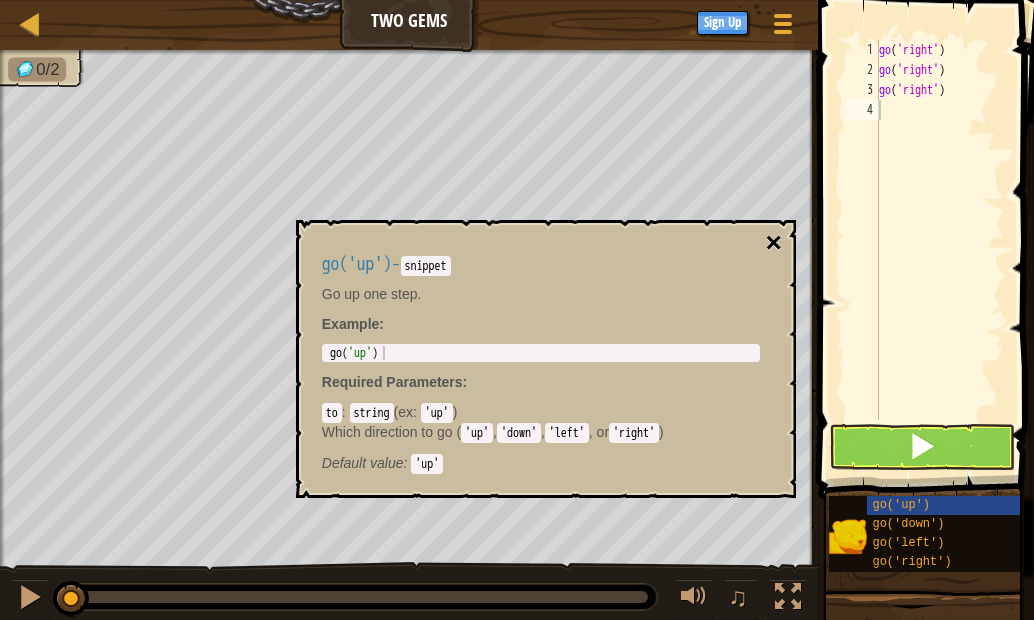 click on "×" at bounding box center (773, 243) 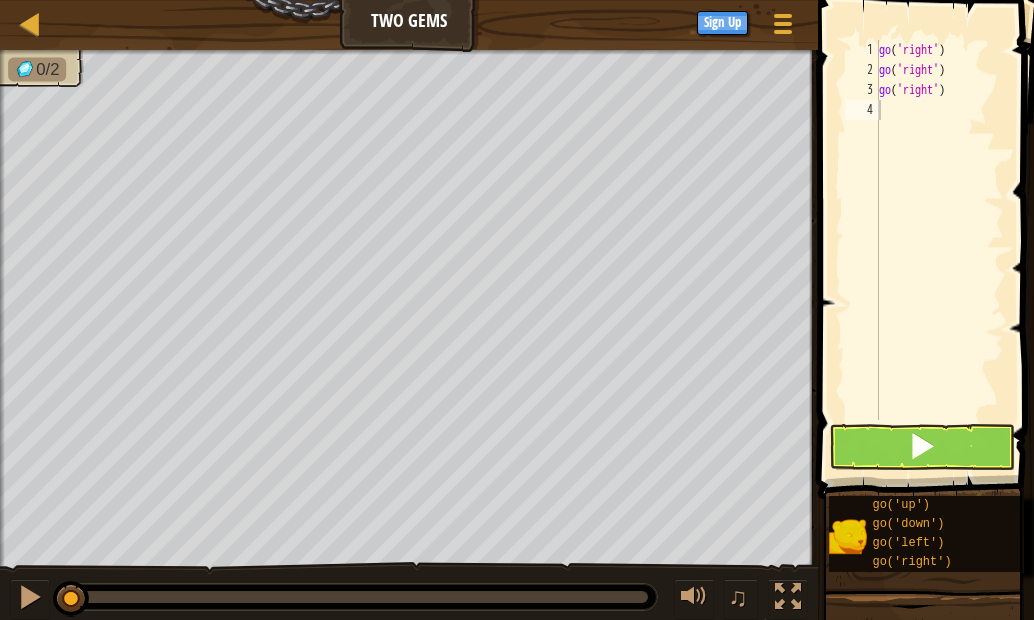 click at bounding box center [923, 771] 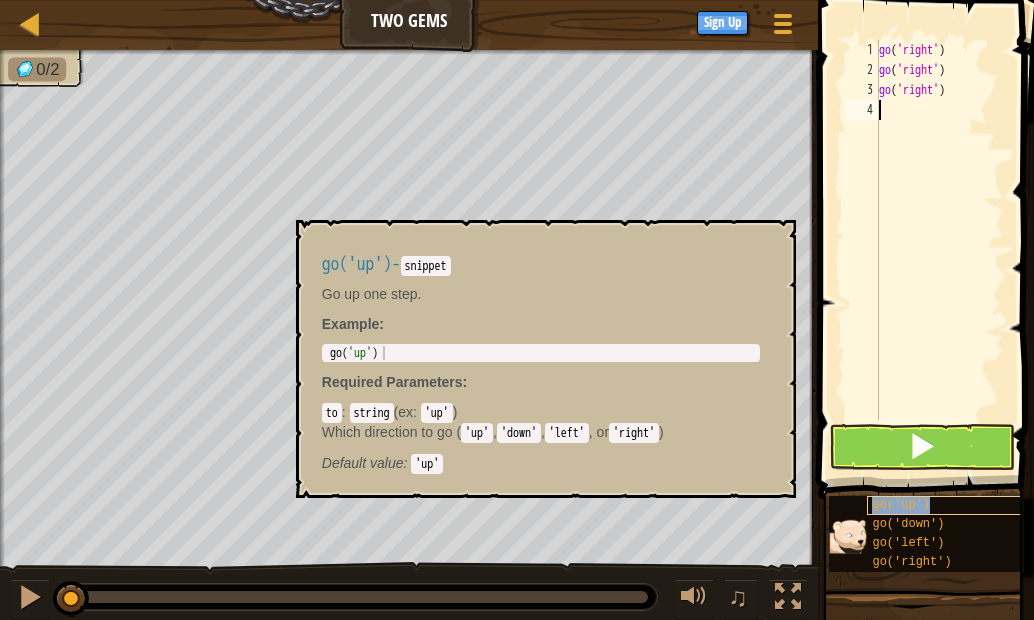 click on "go('up')" at bounding box center [901, 505] 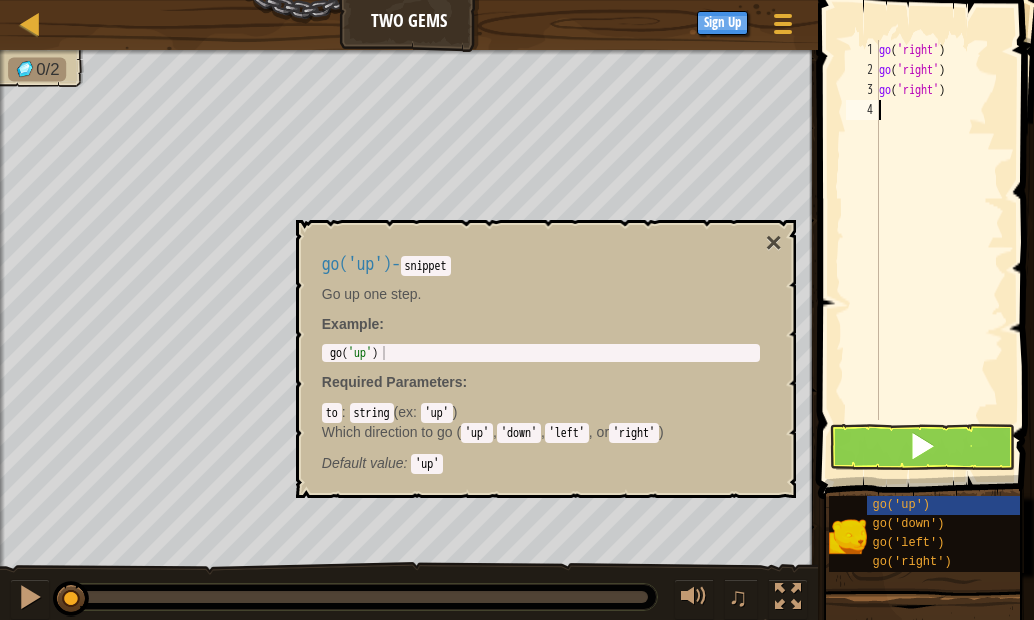 drag, startPoint x: 877, startPoint y: 502, endPoint x: 889, endPoint y: 317, distance: 185.38878 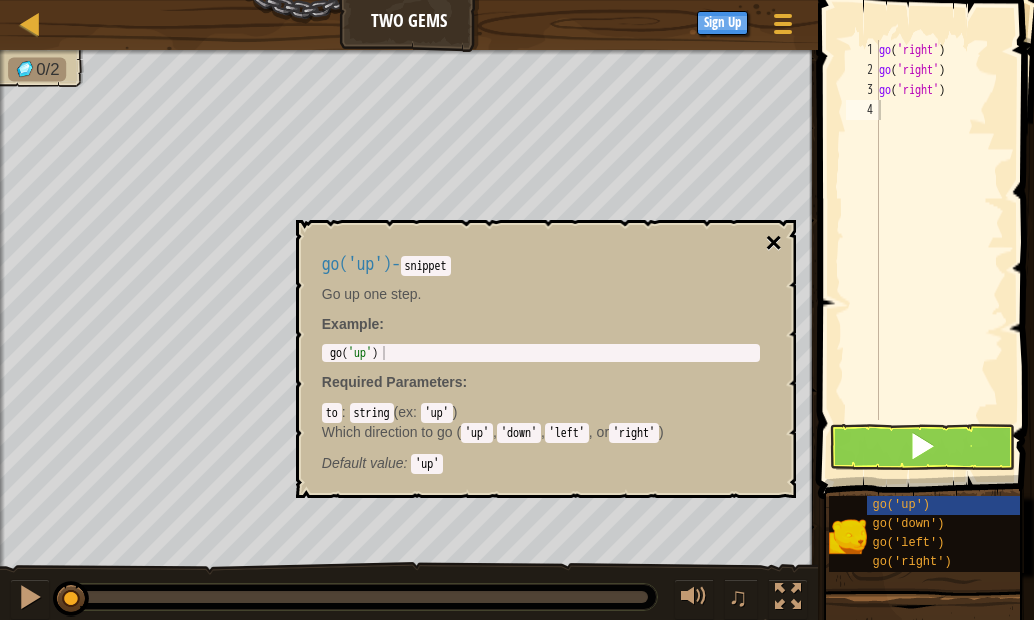 click on "×" at bounding box center [773, 243] 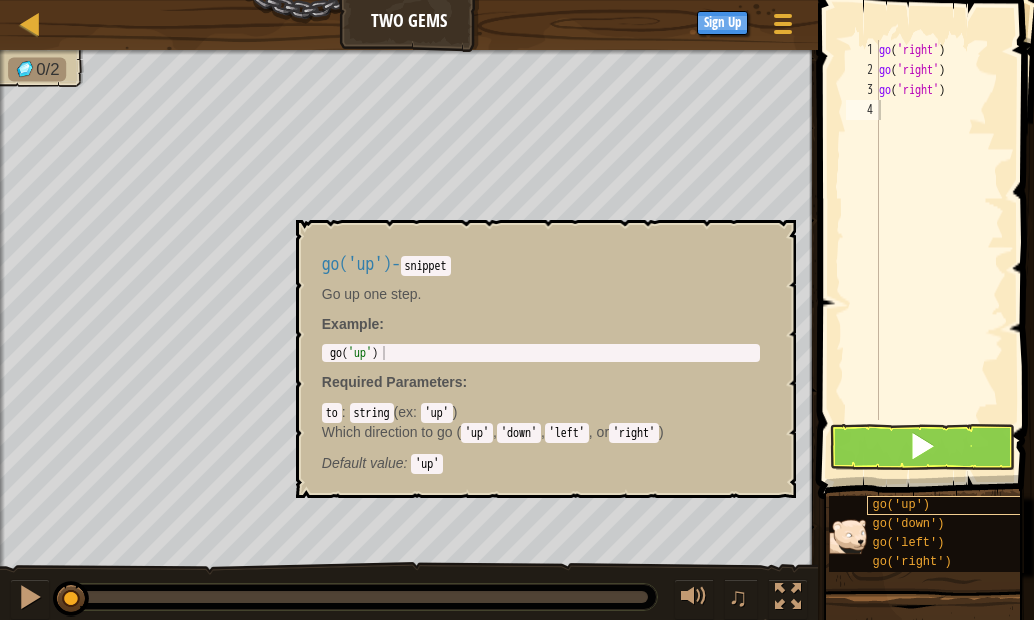 click on "go('up')" at bounding box center (901, 505) 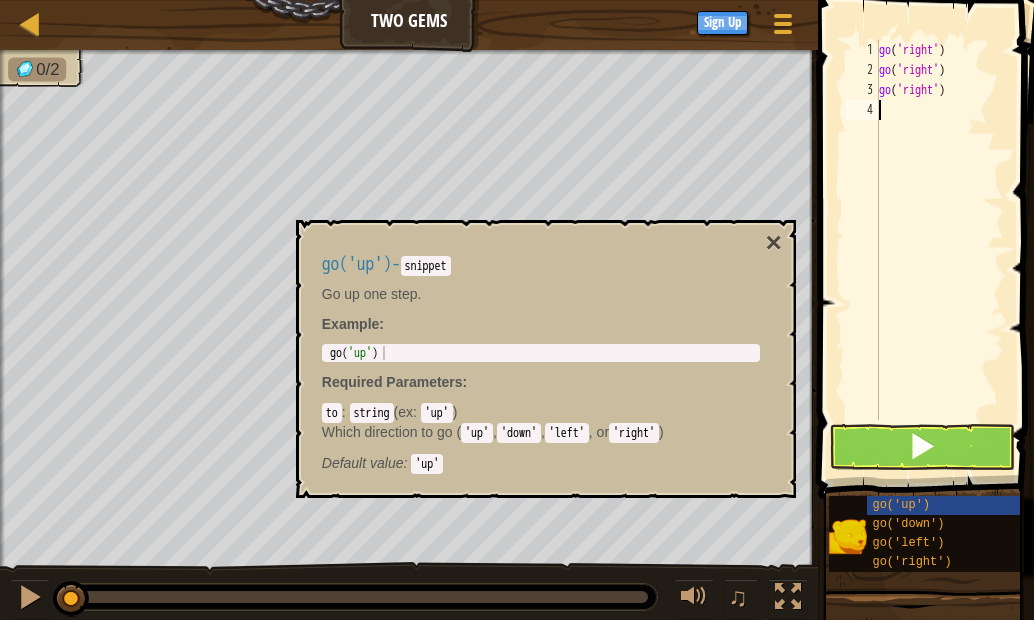 click on "go ( 'right' ) go ( 'right' ) go ( 'right' )" at bounding box center [939, 250] 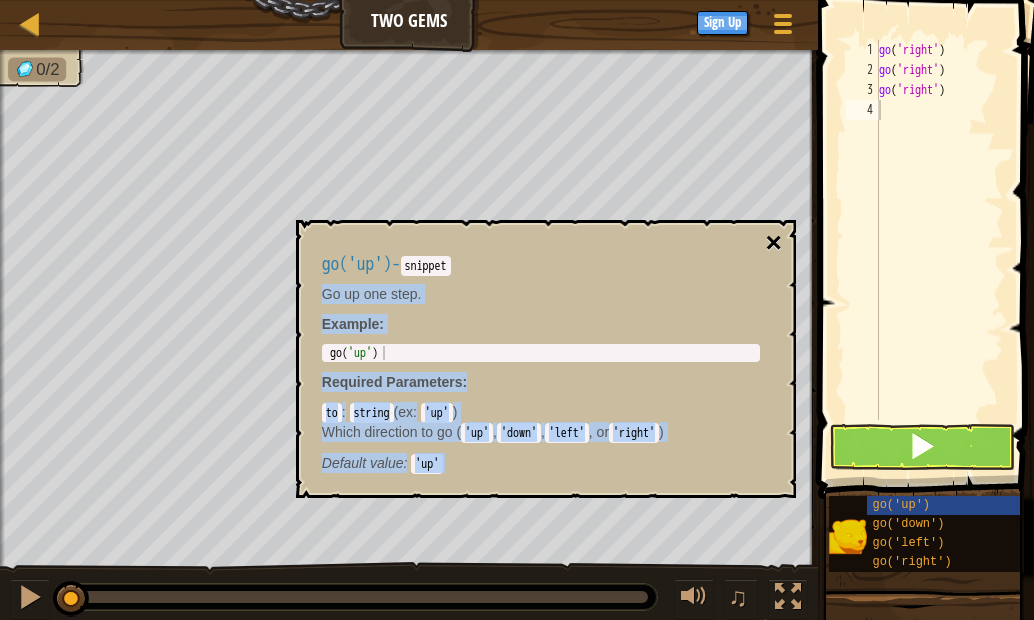 click on "go('up')  -  snippet Go up one step.
Example : 1 go ( 'up' )     הההההההההההההההההההההההההההההההההההההההההההההההההההההההההההההההההההההההההההההההההההההההההההההההההההההההההההההההההההההההההההההההההההההההההההההההההההההההההההההההההההההההההההההההההההההההההההההההההההההההההההההההההההההההההההההההההההההההההההההההההההההההההההההההה XXXXXXXXXXXXXXXXXXXXXXXXXXXXXXXXXXXXXXXXXXXXXXXXXXXXXXXXXXXXXXXXXXXXXXXXXXXXXXXXXXXXXXXXXXXXXXXXXXXXXXXXXXXXXXXXXXXXXXXXXXXXXXXXXXXXXXXXXXXXXXXXXXXXXXXXXXXXXXXXXXXXXXXXXXXXXXXXXXXXXXXXXXXXXXXXXXXXXXXXXXXXXXXXXXXXXXXXXXXXXXXXXXXXXXXXXXXXXXXXXXXXXXXXXXXXXXXX Required Parameters : to : string  ( ex : 'up' ) Which direction to go ( 'up' ,  'down' ,  'left' , or  'right' )
Default value : 'up' ×" at bounding box center (546, 359) 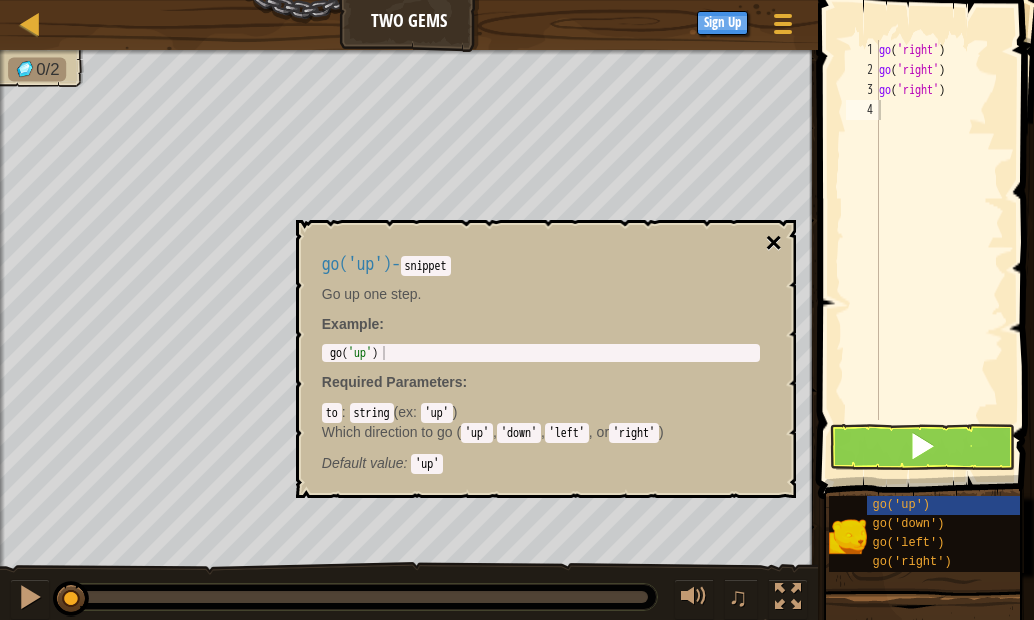 click on "×" at bounding box center (773, 243) 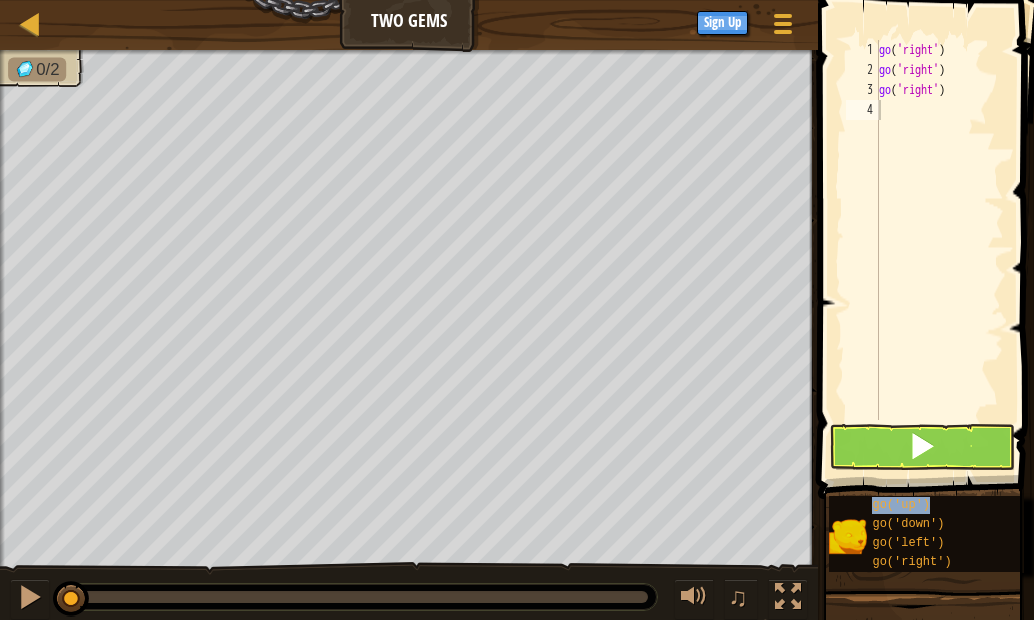 type on "go('up')" 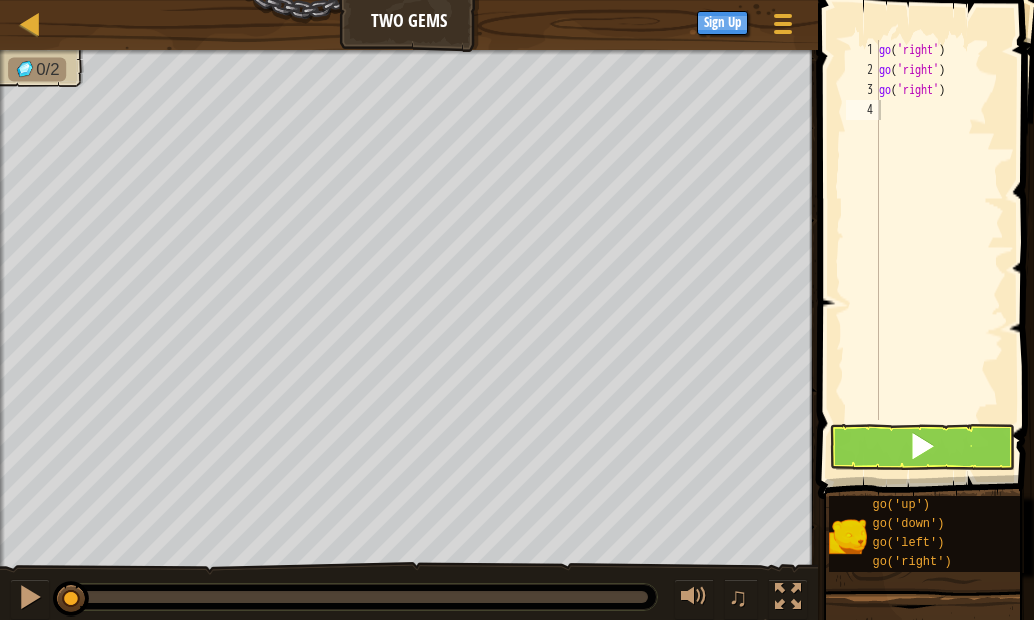 click on "go ( 'right' ) go ( 'right' ) go ( 'right' )" at bounding box center (939, 250) 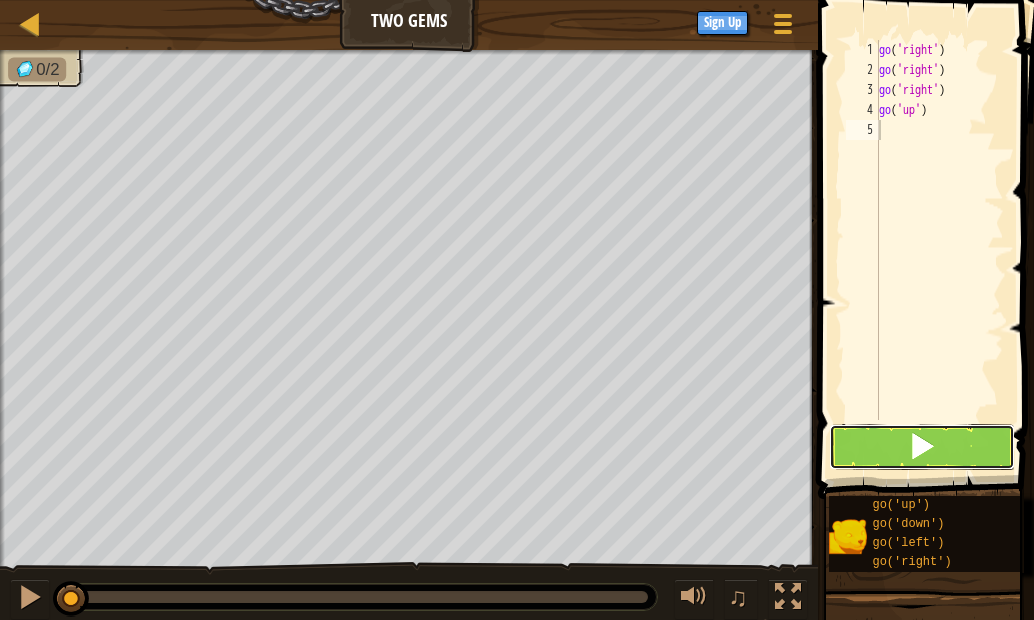 click at bounding box center (922, 446) 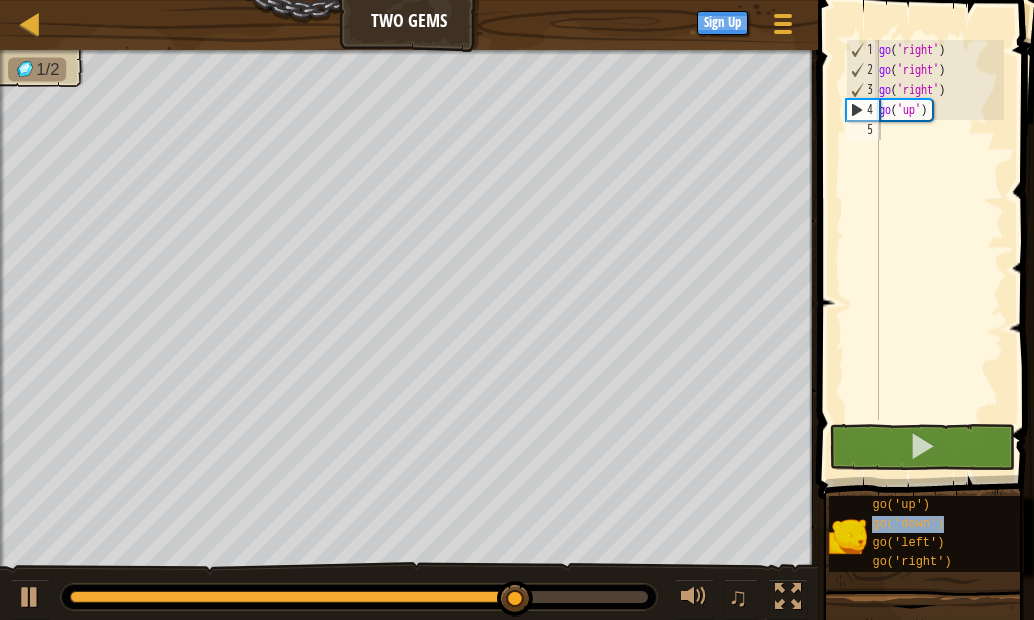 type on "go('down')" 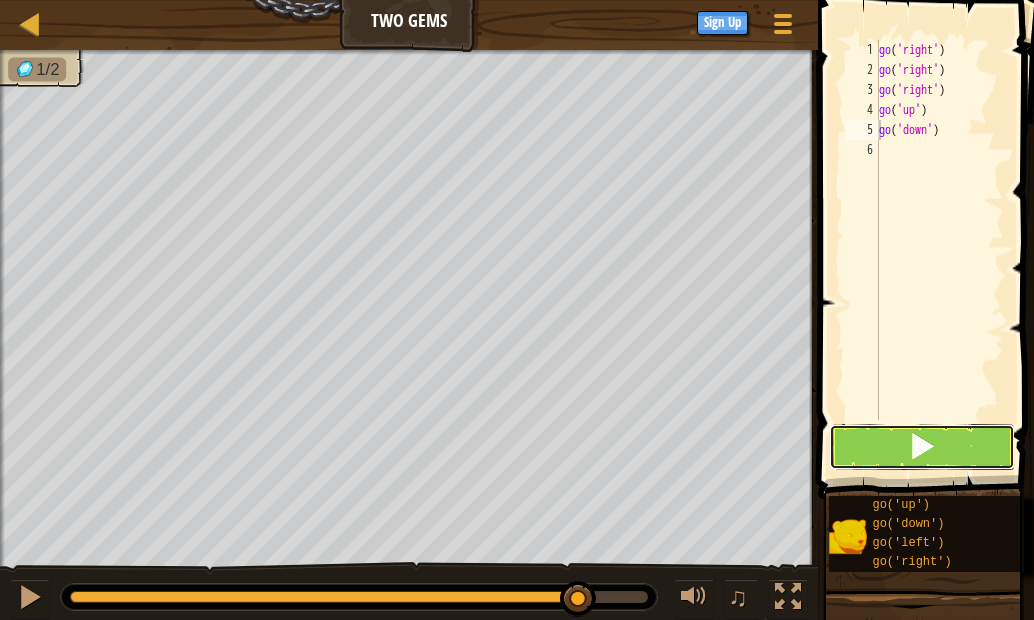 click at bounding box center [922, 447] 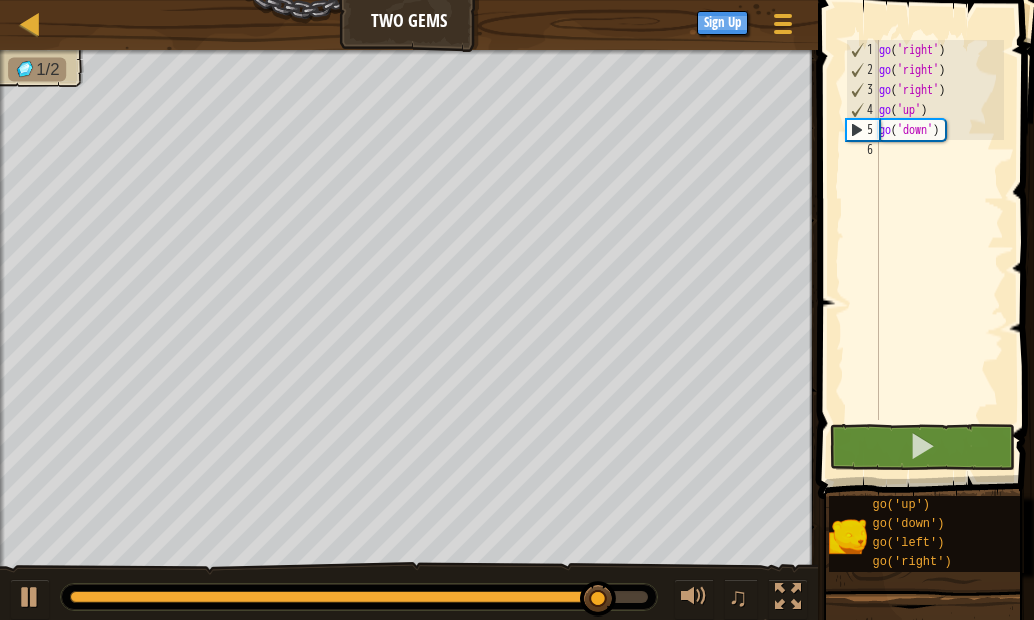 click on "go ( 'right' ) go ( 'right' ) go ( 'right' ) go ( 'up' ) go ( 'down' )" at bounding box center [939, 250] 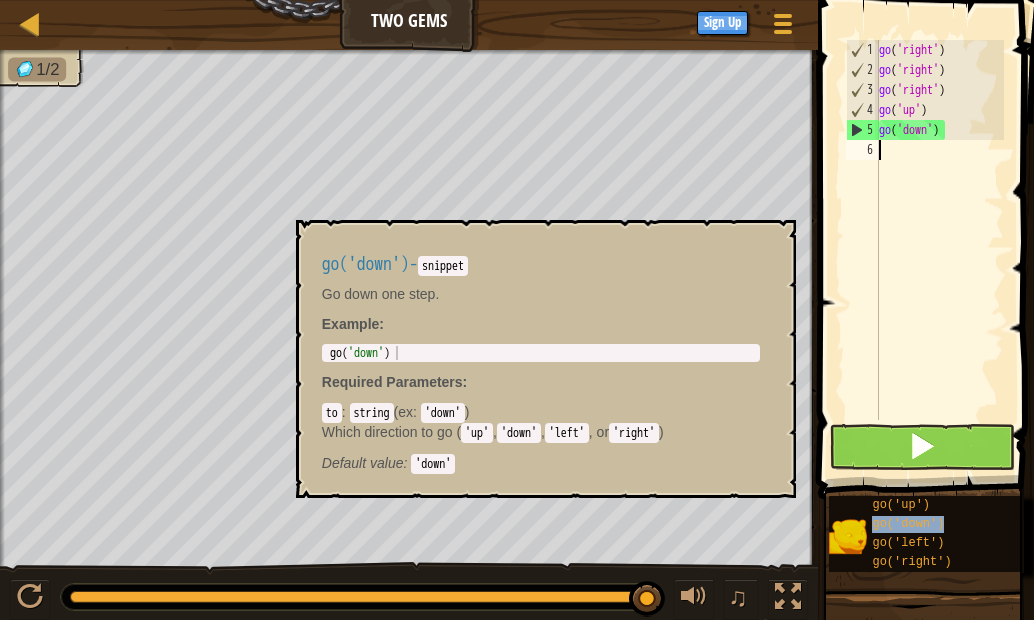 click on "go('down')" at bounding box center (908, 524) 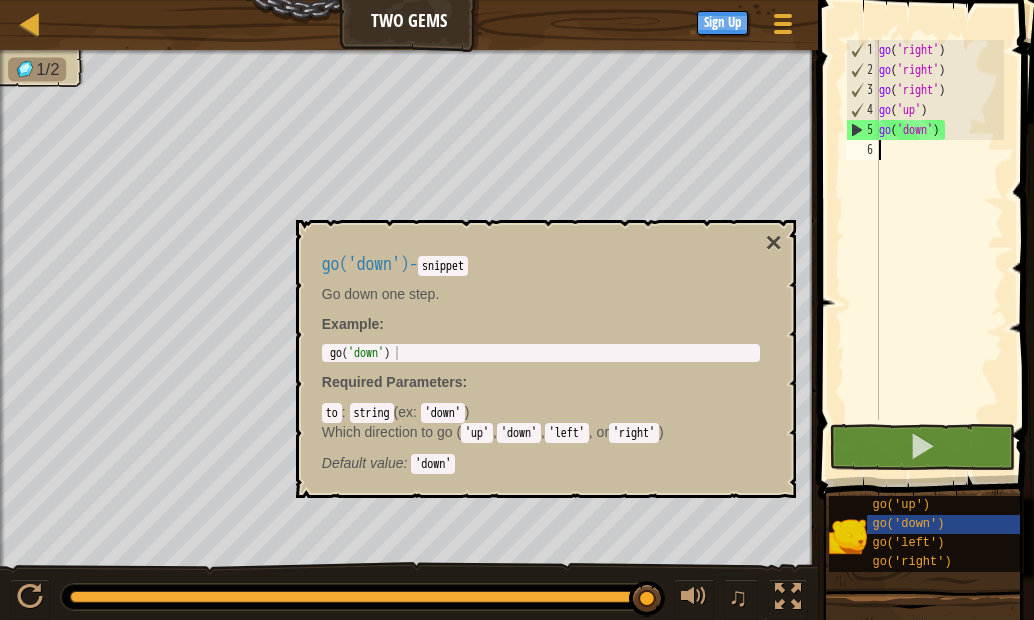 click on "go ( 'right' ) go ( 'right' ) go ( 'right' ) go ( 'up' ) go ( 'down' )" at bounding box center [939, 250] 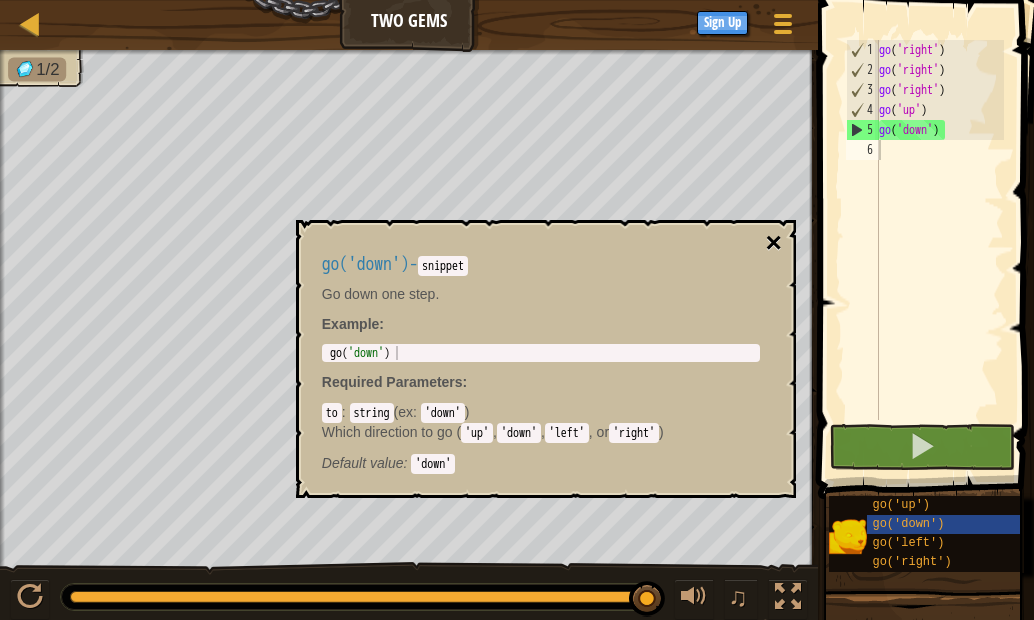 click on "go('down')  -  snippet Go down one step.
Example : 1 go ( 'down' )     הההההההההההההההההההההההההההההההההההההההההההההההההההההההההההההההההההההההההההההההההההההההההההההההההההההההההההההההההההההההההההההההההההההההההההההההההההההההההההההההההההההההההההההההההההההההההההההההההההההההההההההההההההההההההההההההההההההההההההההההההההההההההההההההה XXXXXXXXXXXXXXXXXXXXXXXXXXXXXXXXXXXXXXXXXXXXXXXXXXXXXXXXXXXXXXXXXXXXXXXXXXXXXXXXXXXXXXXXXXXXXXXXXXXXXXXXXXXXXXXXXXXXXXXXXXXXXXXXXXXXXXXXXXXXXXXXXXXXXXXXXXXXXXXXXXXXXXXXXXXXXXXXXXXXXXXXXXXXXXXXXXXXXXXXXXXXXXXXXXXXXXXXXXXXXXXXXXXXXXXXXXXXXXXXXXXXXXXXXXXXXXXX Required Parameters : to : string  ( ex : 'down' ) Which direction to go ( 'up' ,  'down' ,  'left' , or  'right' )
Default value : 'down' ×" at bounding box center [546, 359] 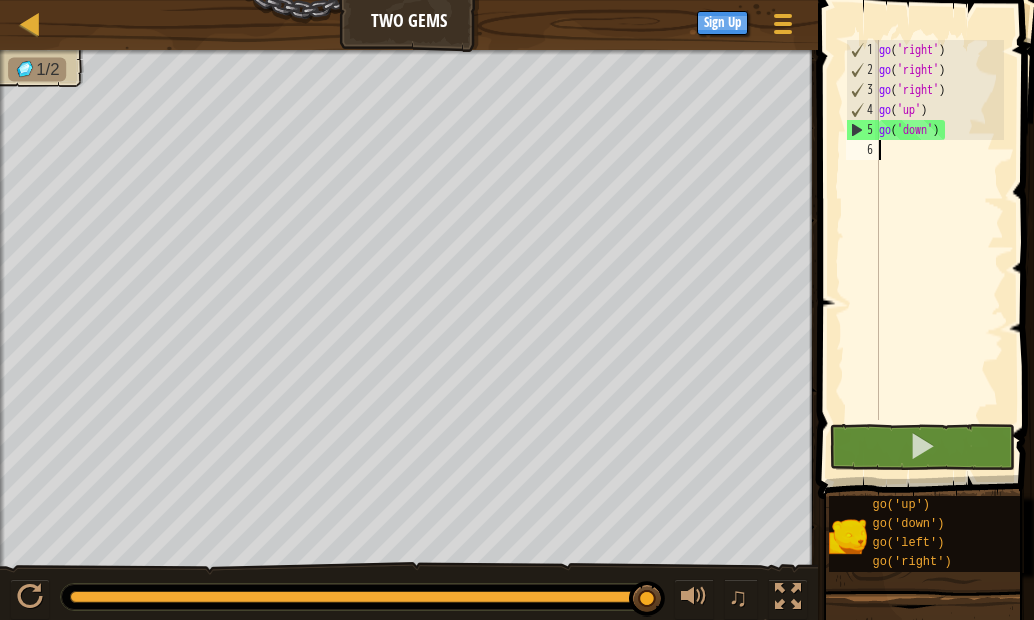 click at bounding box center (928, 221) 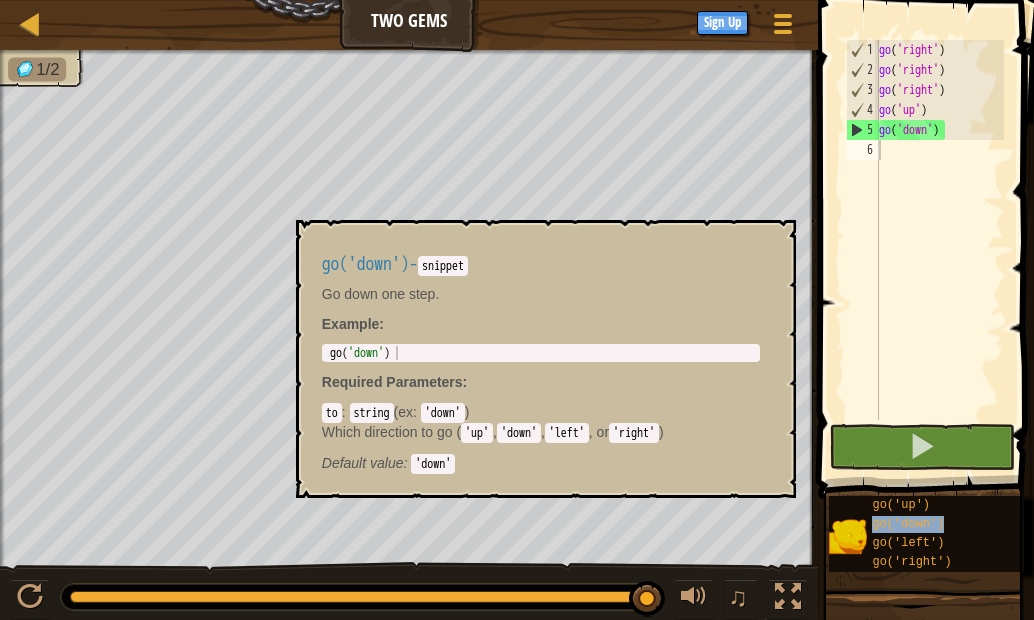 type on "go('down')" 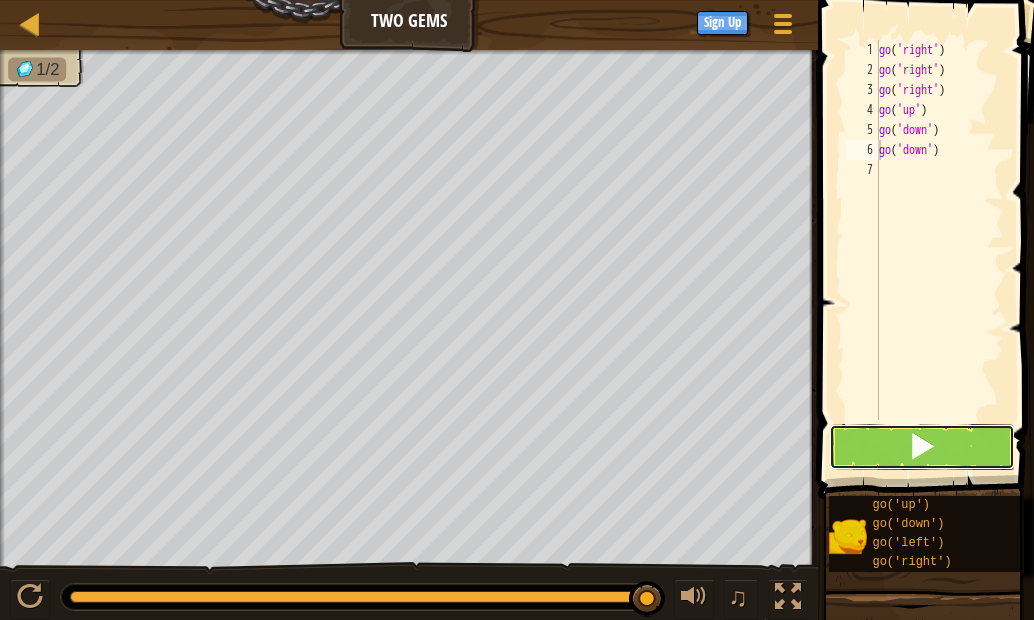 click at bounding box center [922, 447] 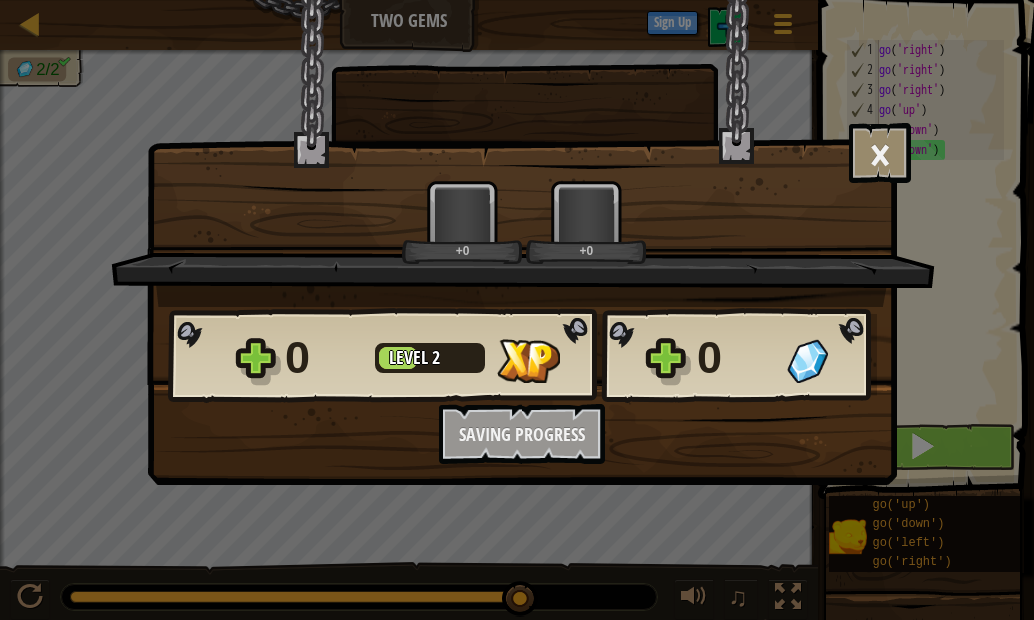scroll, scrollTop: 9, scrollLeft: 0, axis: vertical 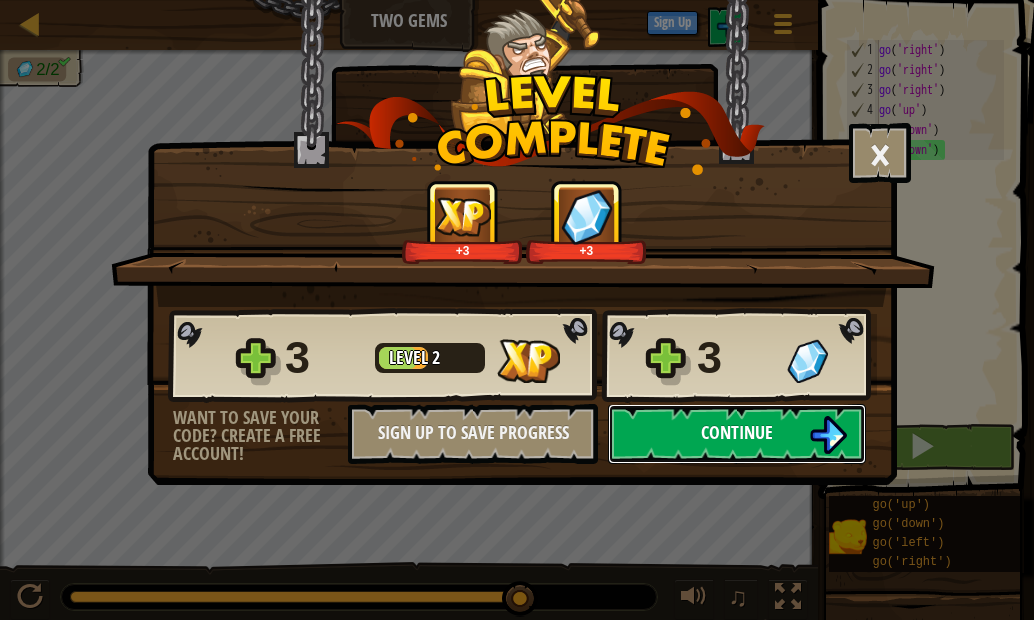 click on "Continue" at bounding box center (737, 432) 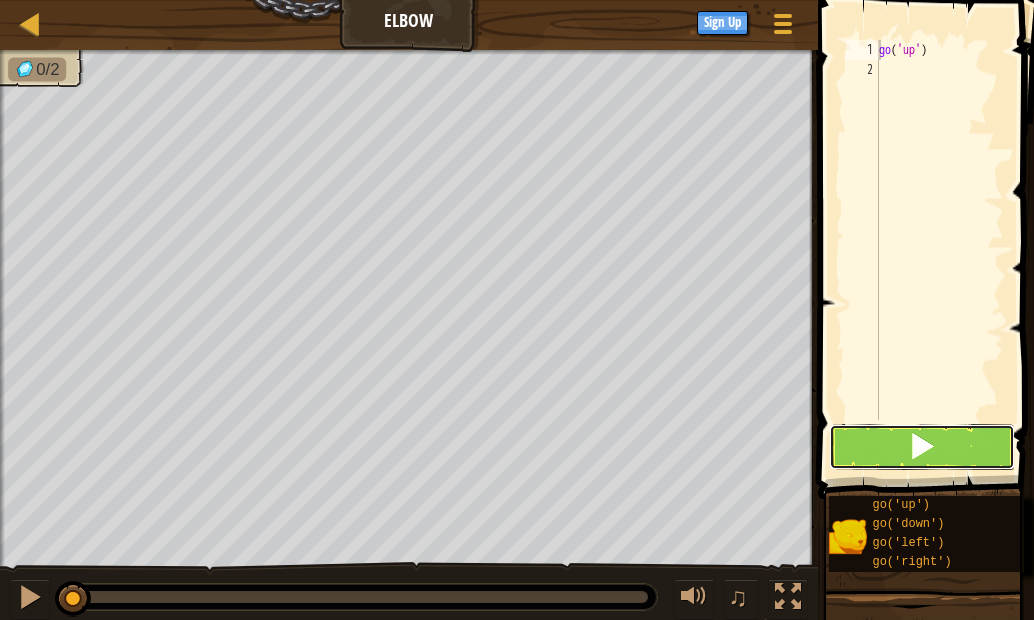click at bounding box center [922, 446] 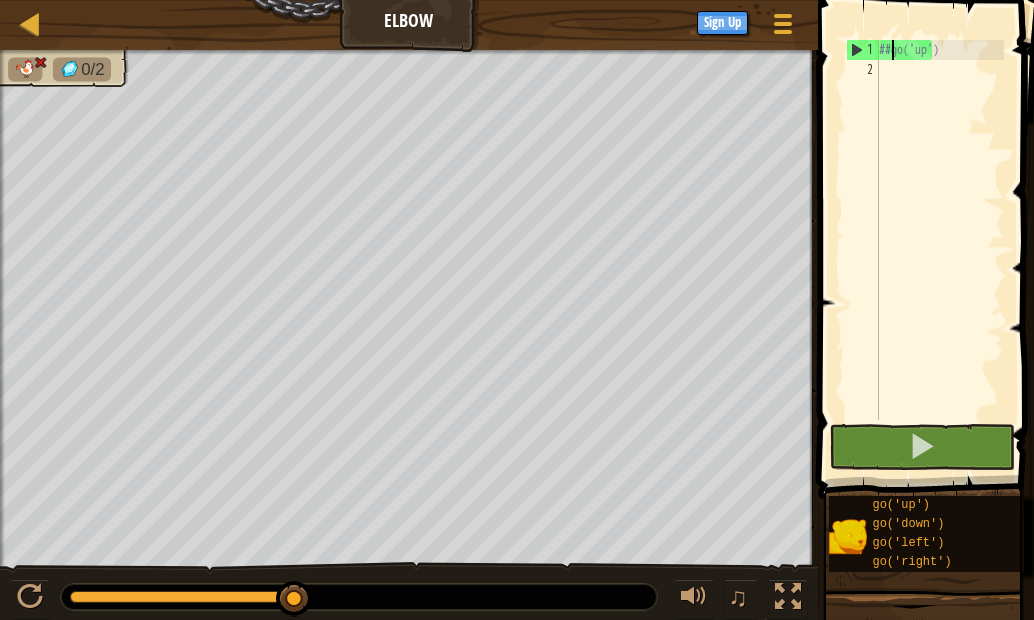 scroll, scrollTop: 9, scrollLeft: 1, axis: both 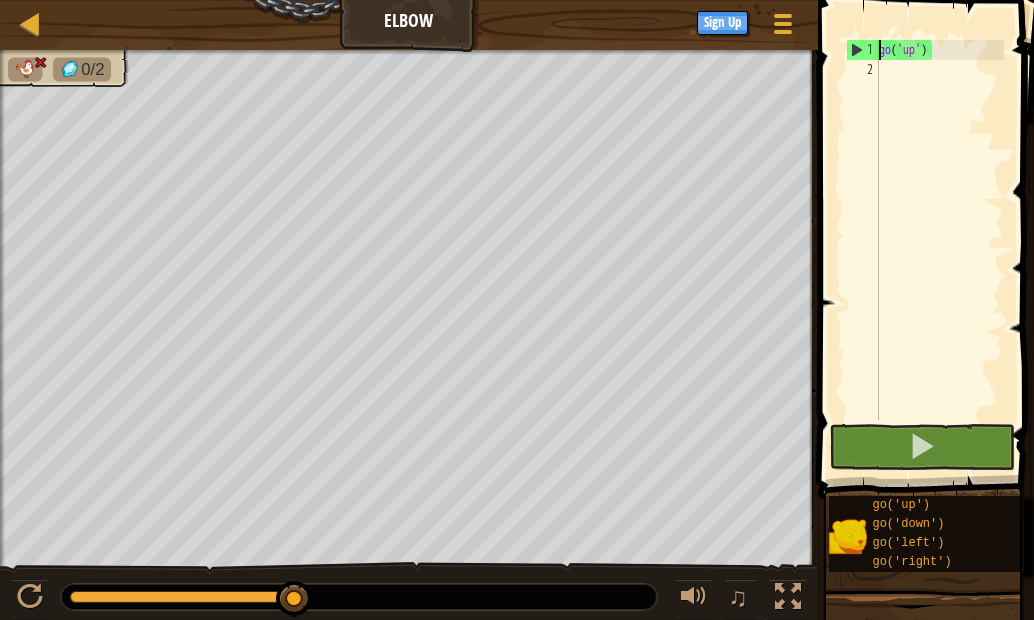 click on "go ( 'up' )" at bounding box center (939, 250) 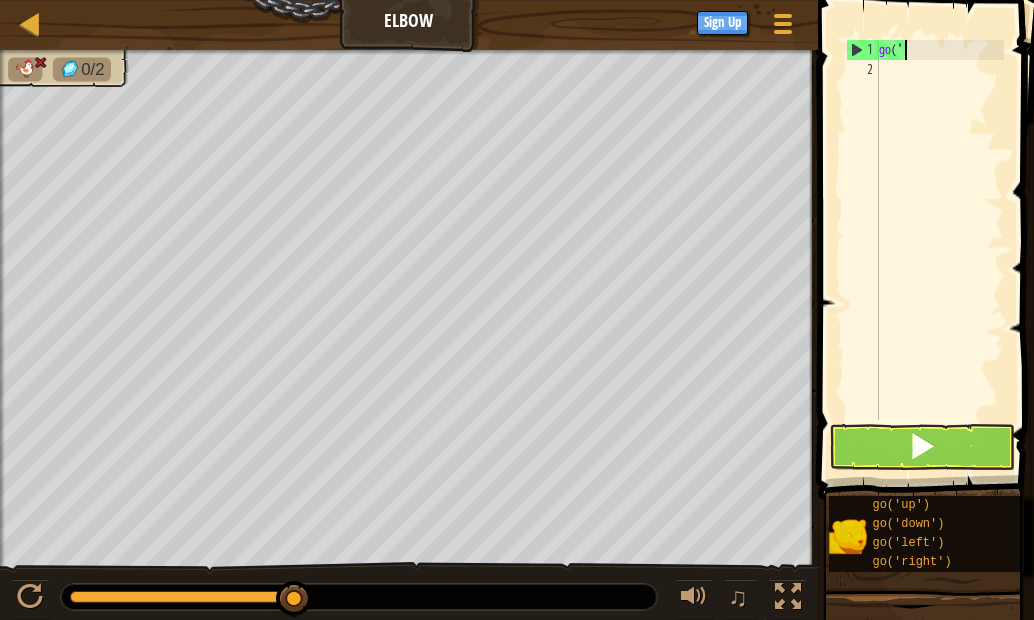 type on "g" 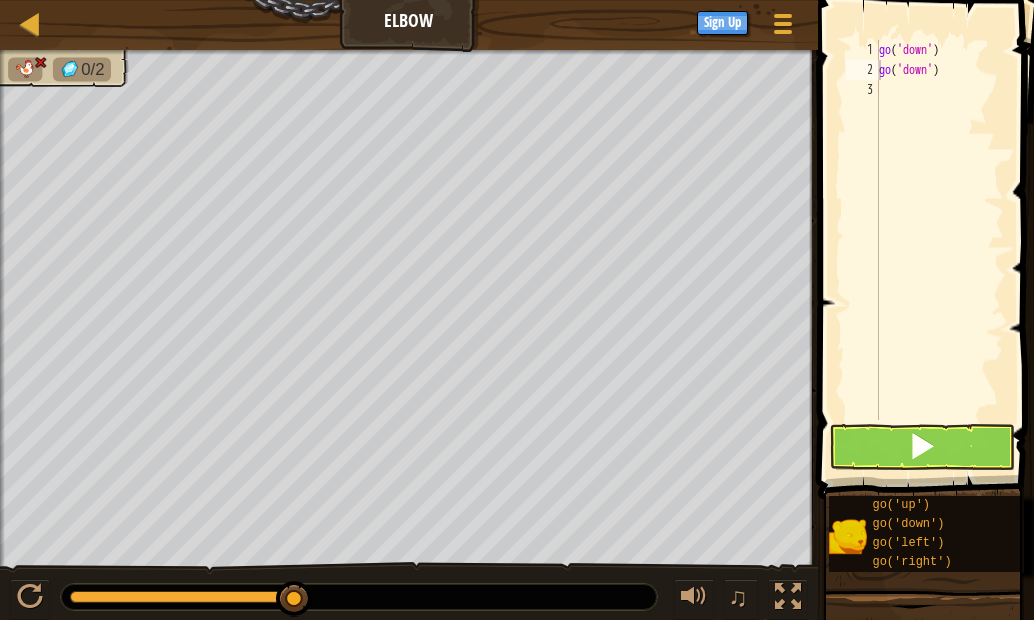 click at bounding box center [928, 221] 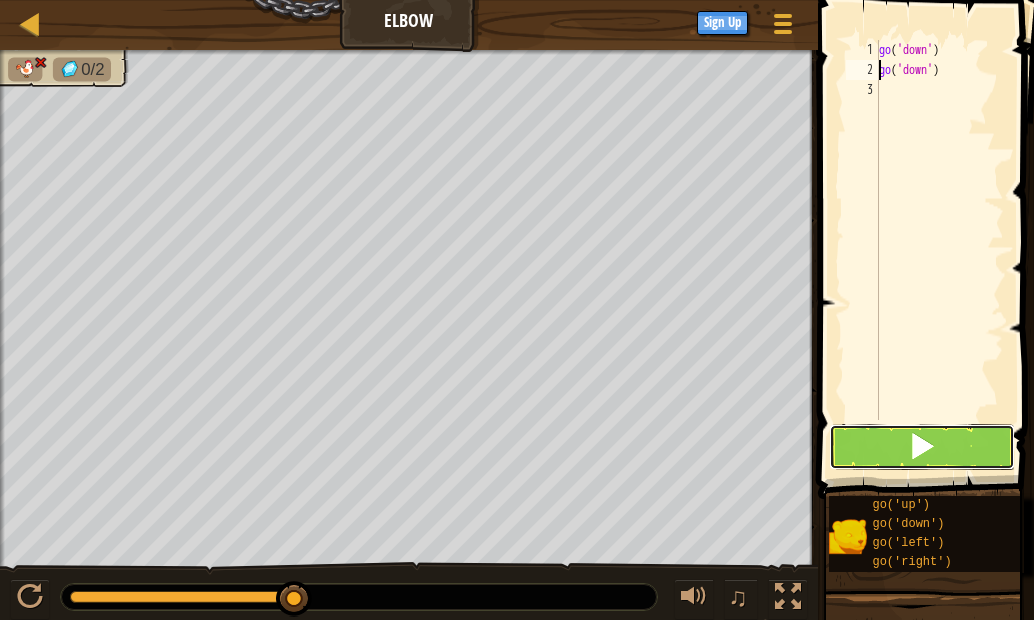 click at bounding box center (922, 447) 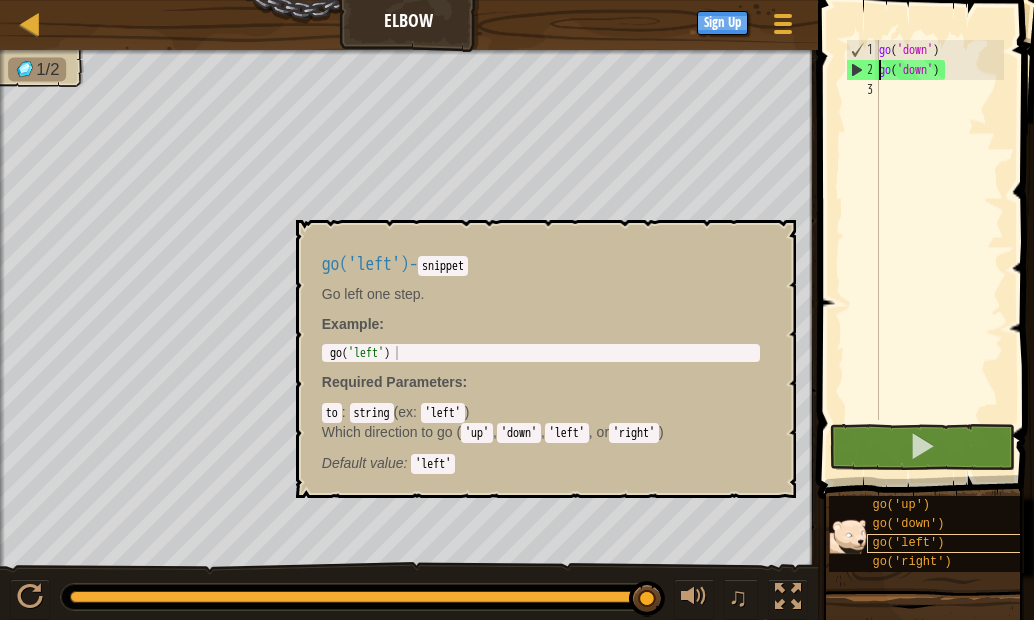 click on "go('left')" at bounding box center (908, 543) 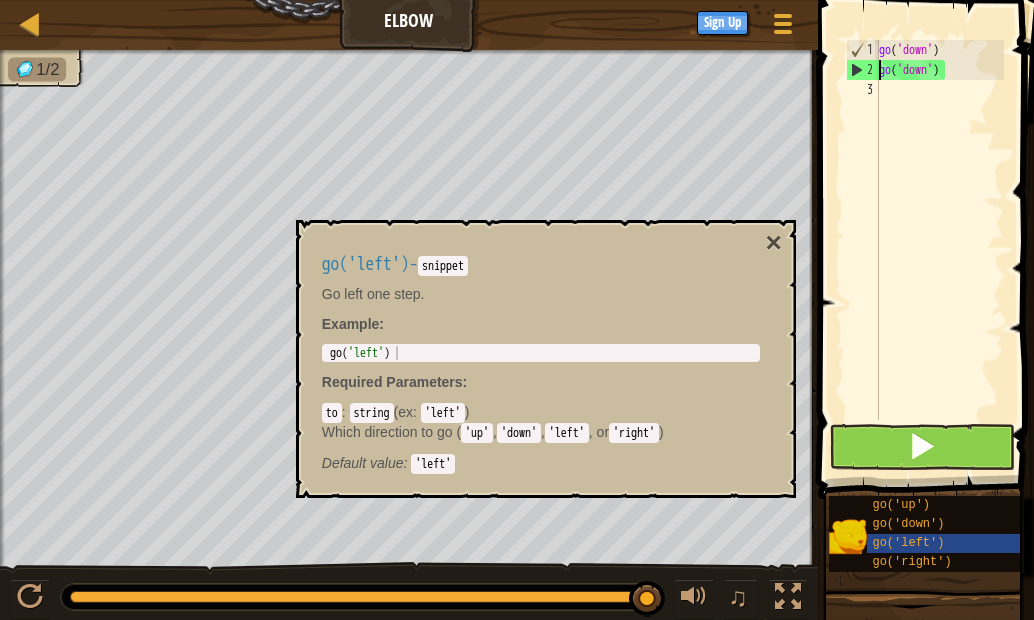 scroll, scrollTop: 0, scrollLeft: 0, axis: both 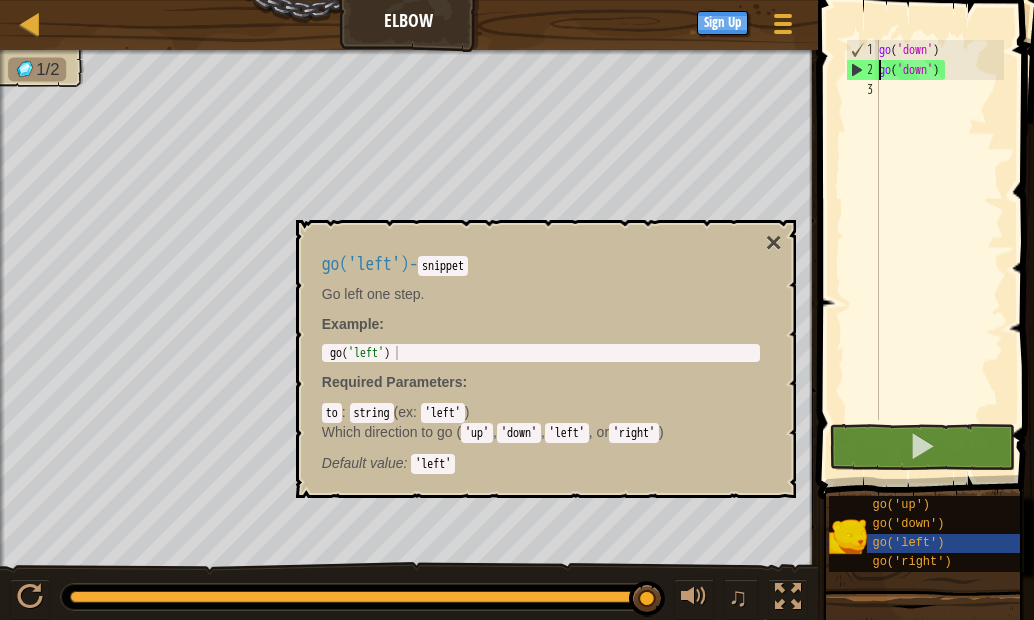 drag, startPoint x: 883, startPoint y: 541, endPoint x: 924, endPoint y: 109, distance: 433.94125 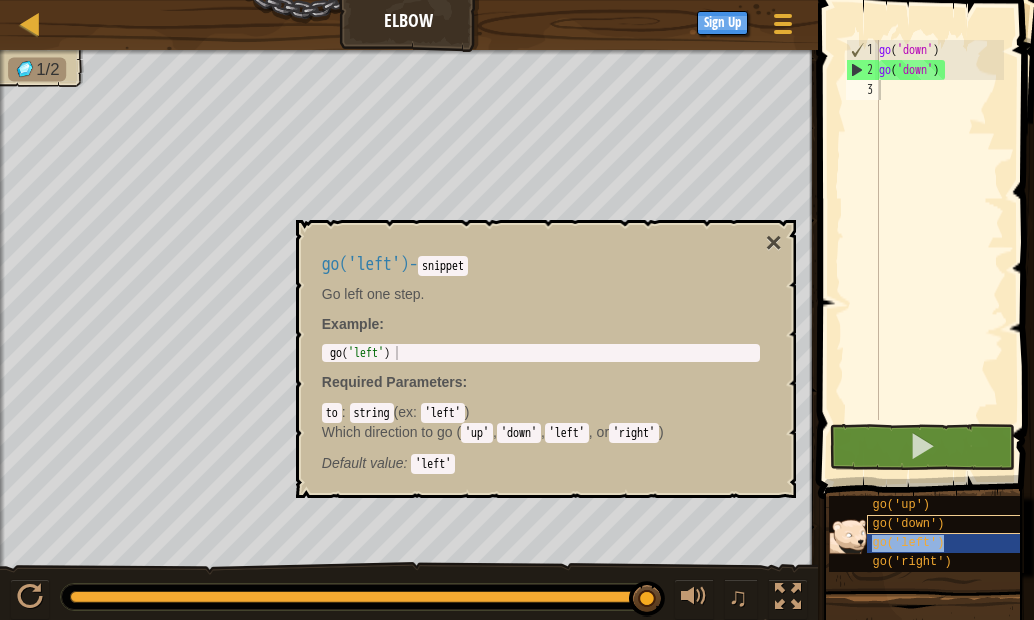 type on "go('left')" 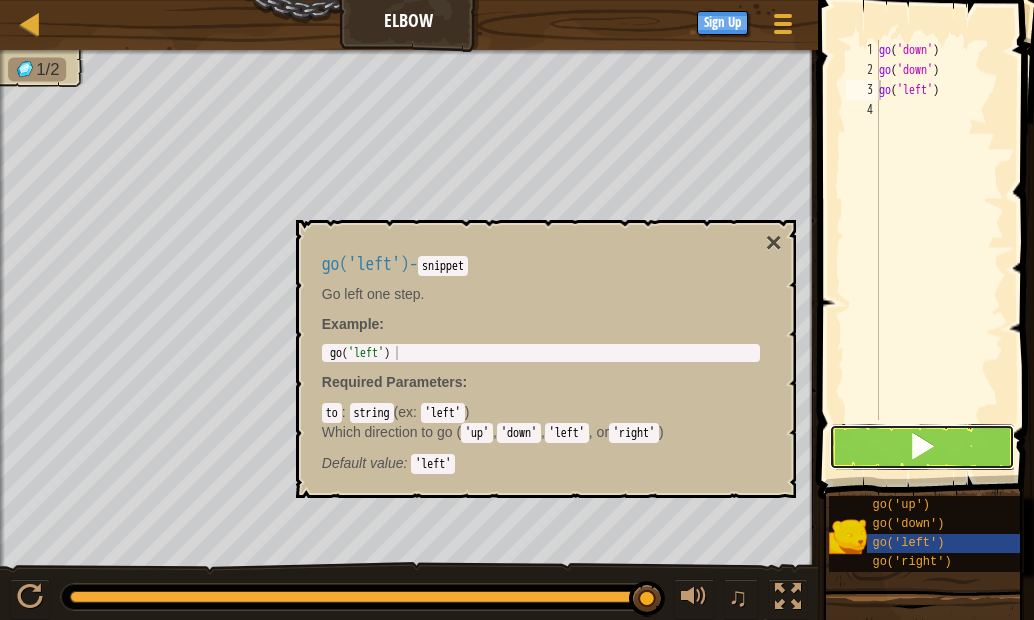 click at bounding box center [922, 447] 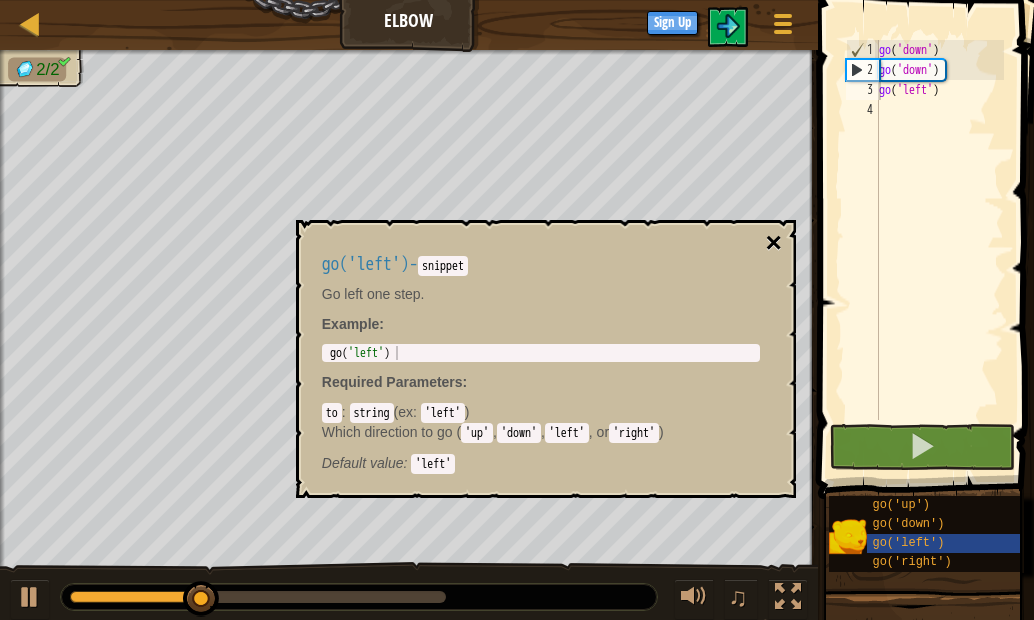 click on "×" at bounding box center (773, 243) 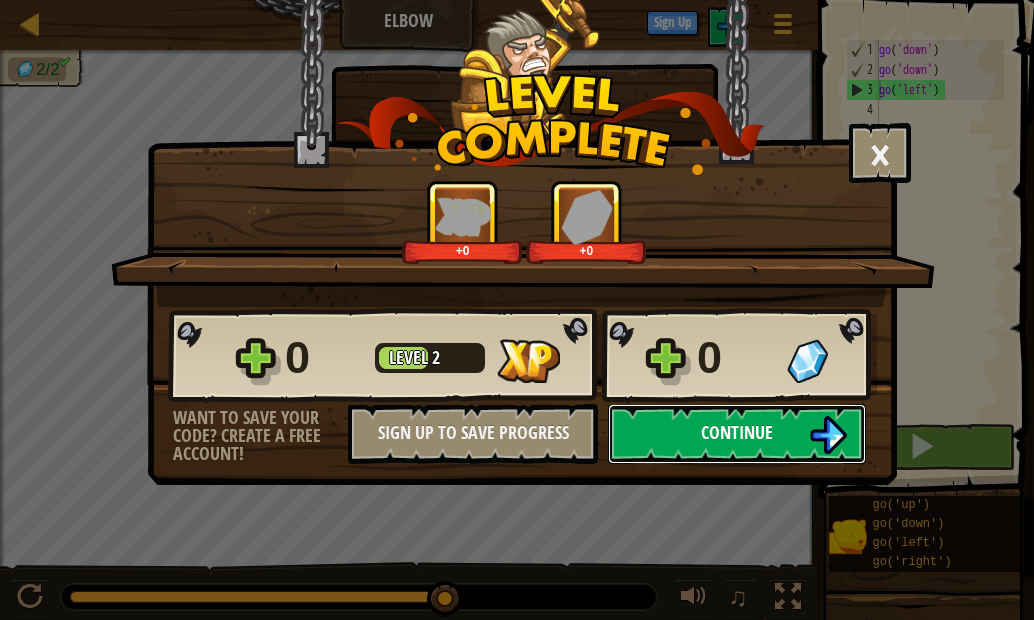 click on "Continue" at bounding box center (737, 434) 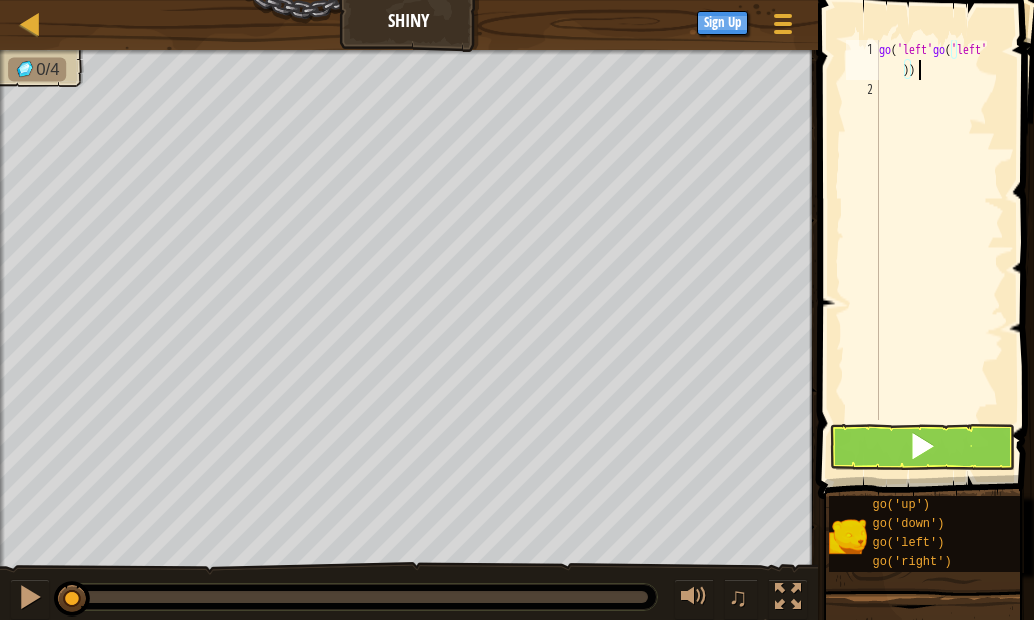 click on "go ( 'left' go ( 'left'      ))" at bounding box center [939, 260] 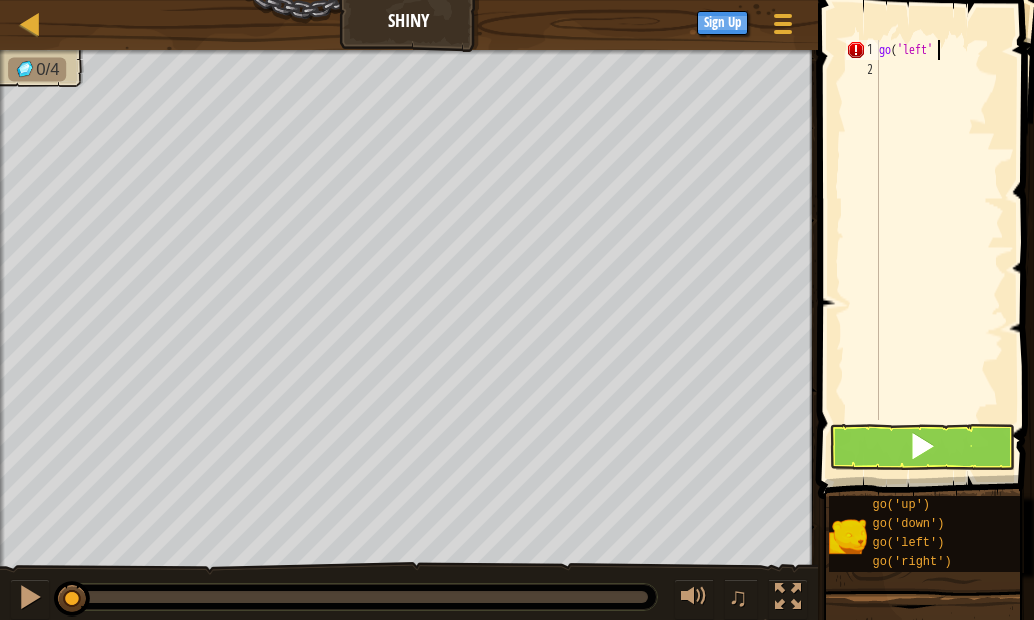 type on "go('left" 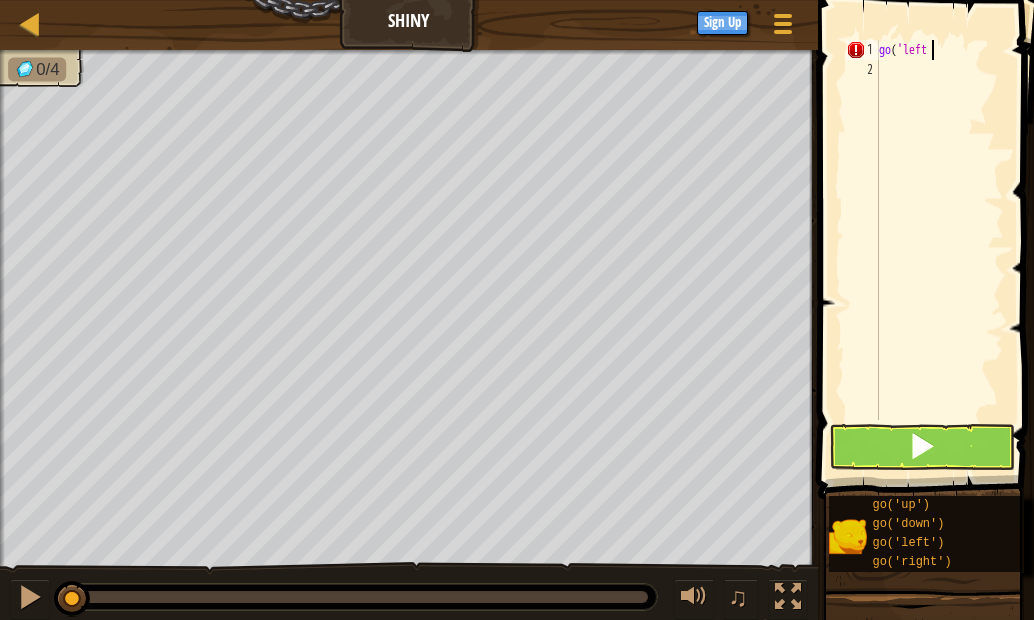 click on "go ( 'left'" at bounding box center (939, 250) 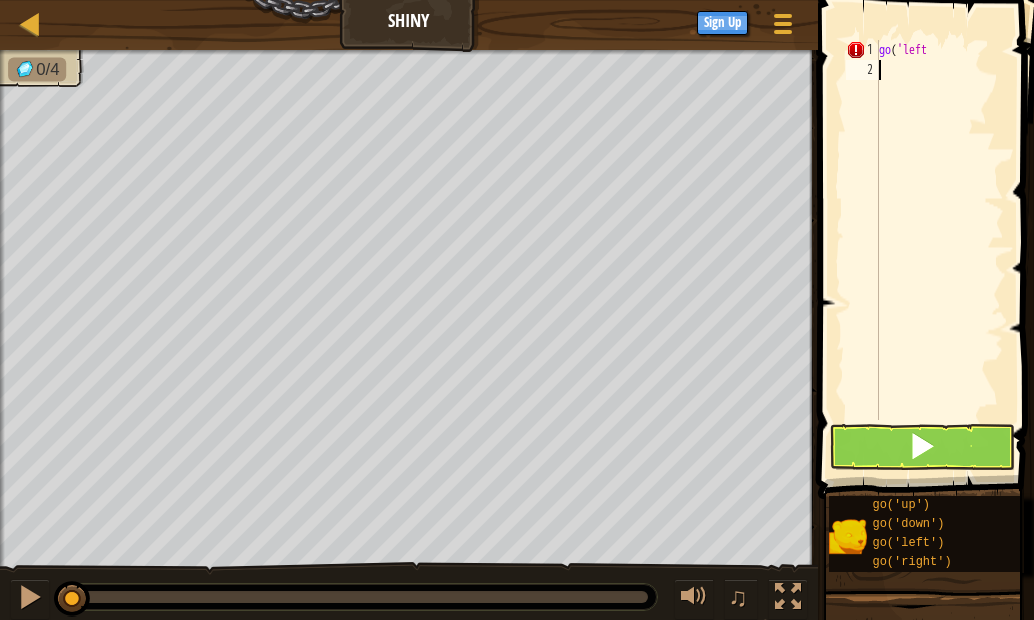 click on "go ( 'left'" at bounding box center (939, 250) 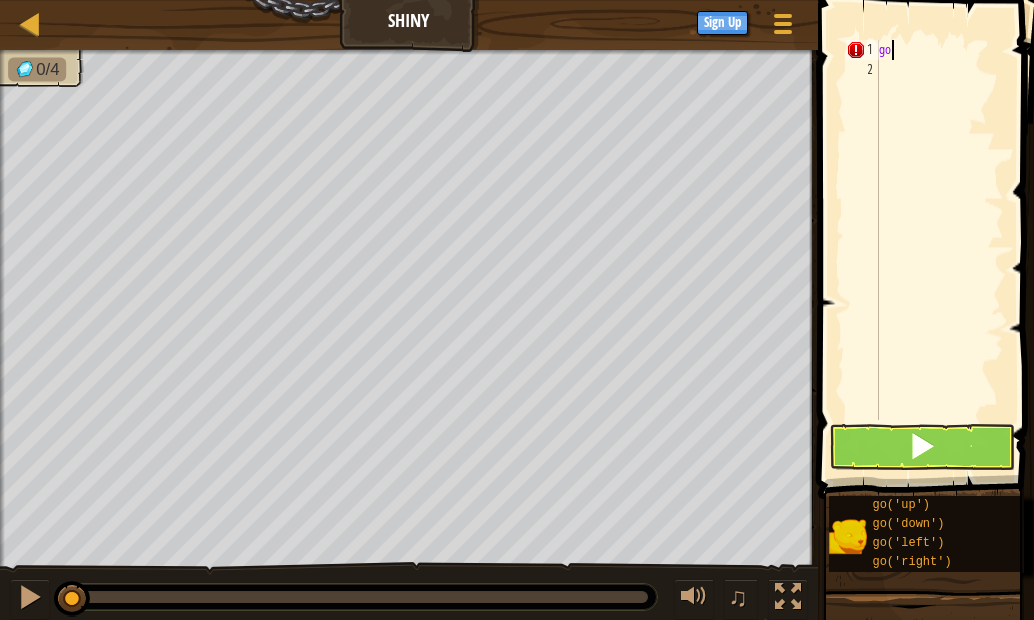 type on "g" 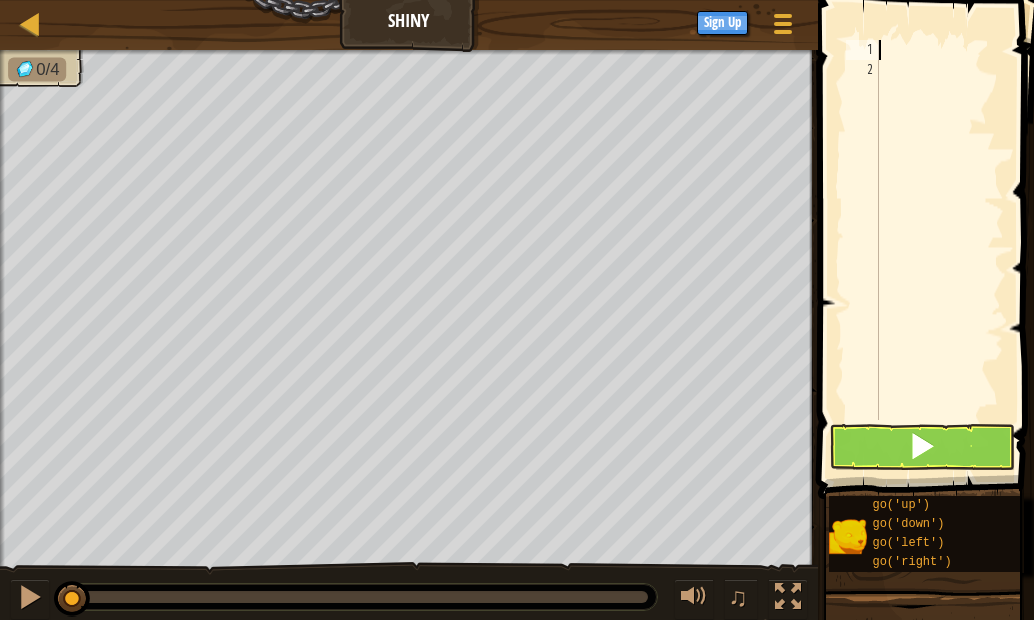 click at bounding box center (939, 250) 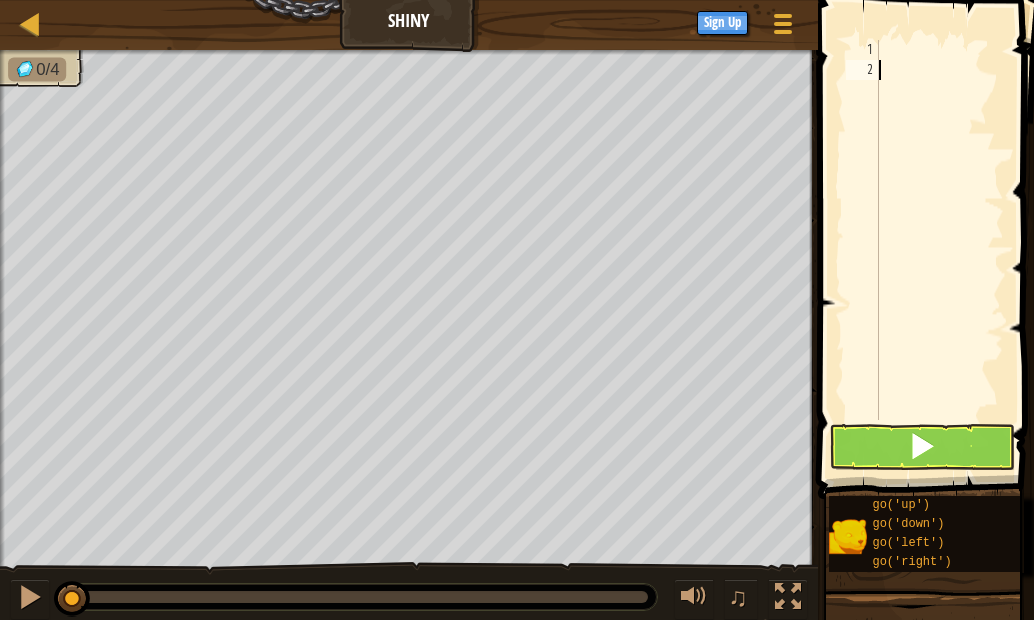 click at bounding box center [939, 250] 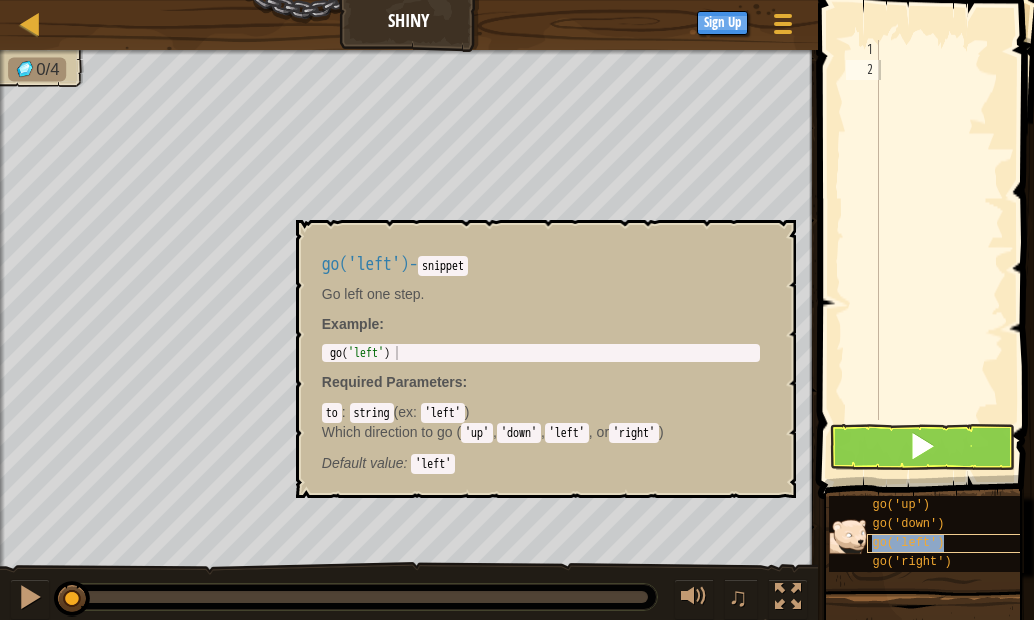 click on "go('left')" at bounding box center [949, 543] 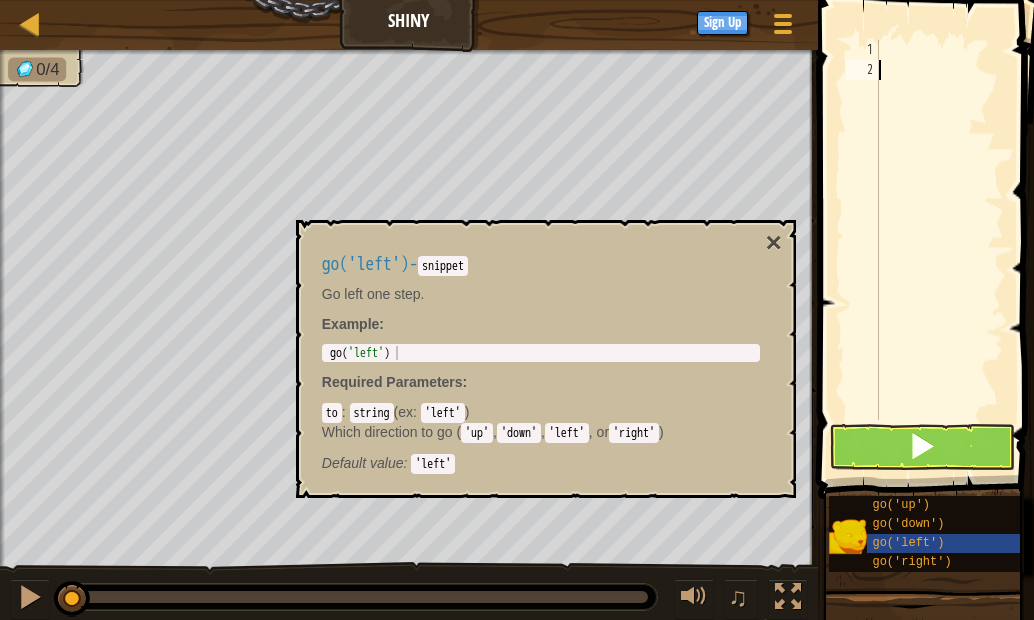 drag, startPoint x: 939, startPoint y: 357, endPoint x: 932, endPoint y: 276, distance: 81.3019 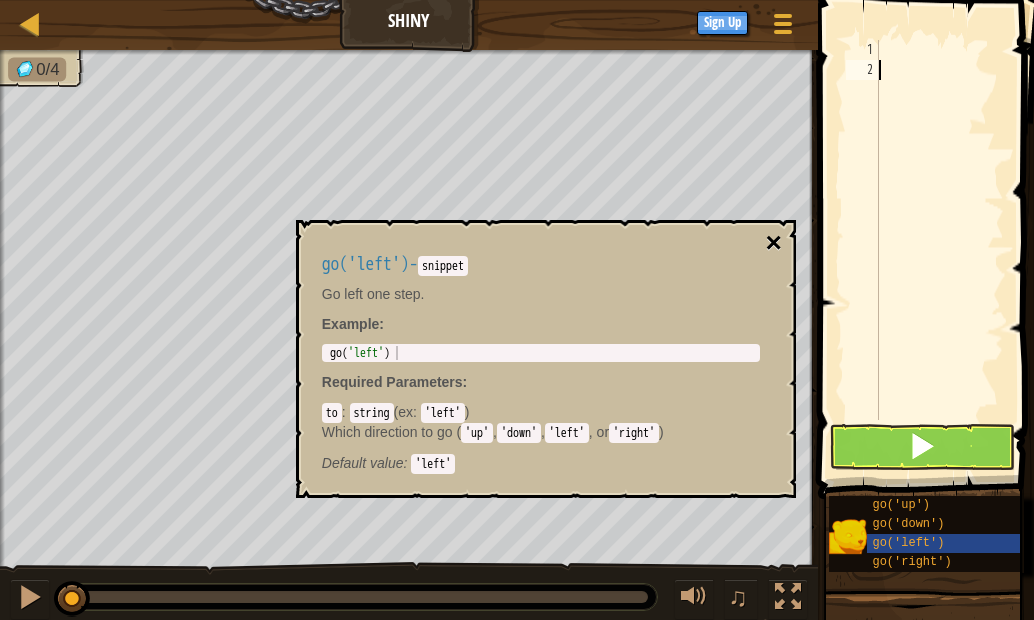 click on "×" at bounding box center [773, 243] 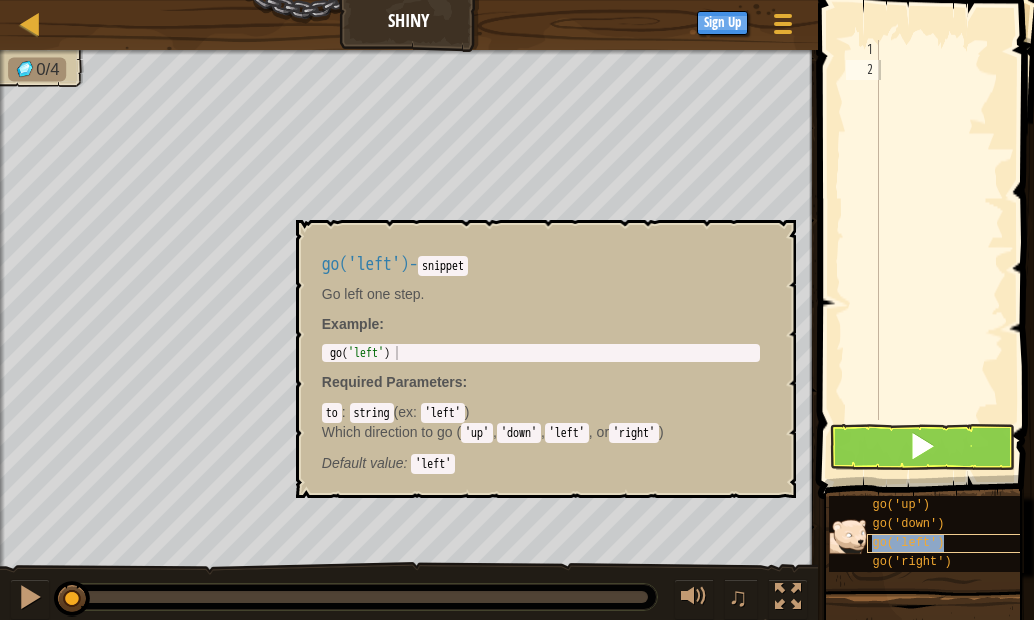 type on "go('left')" 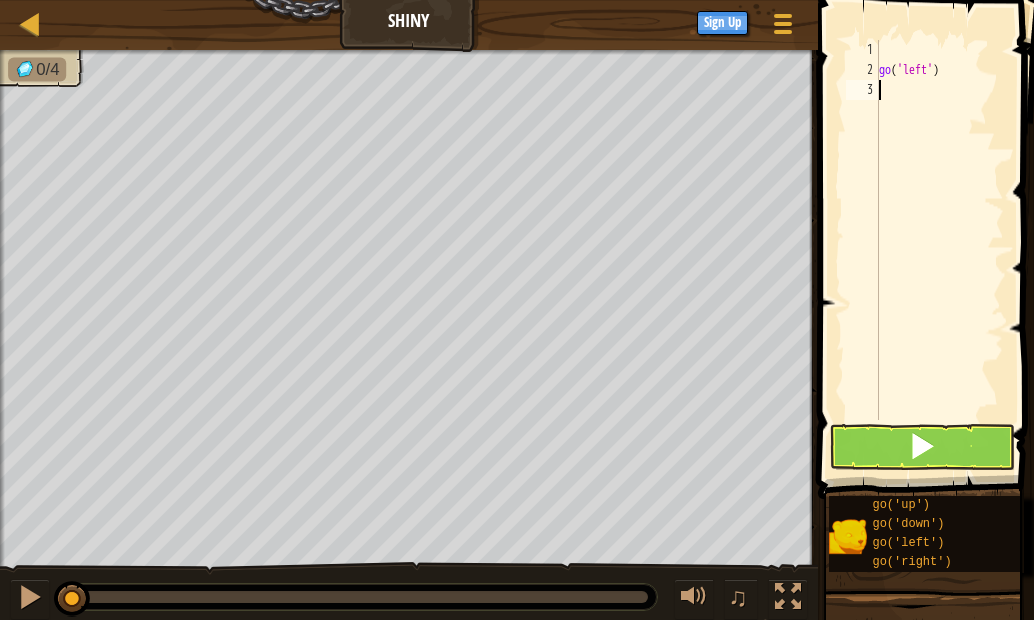 click on "go ( 'left' )" at bounding box center (939, 250) 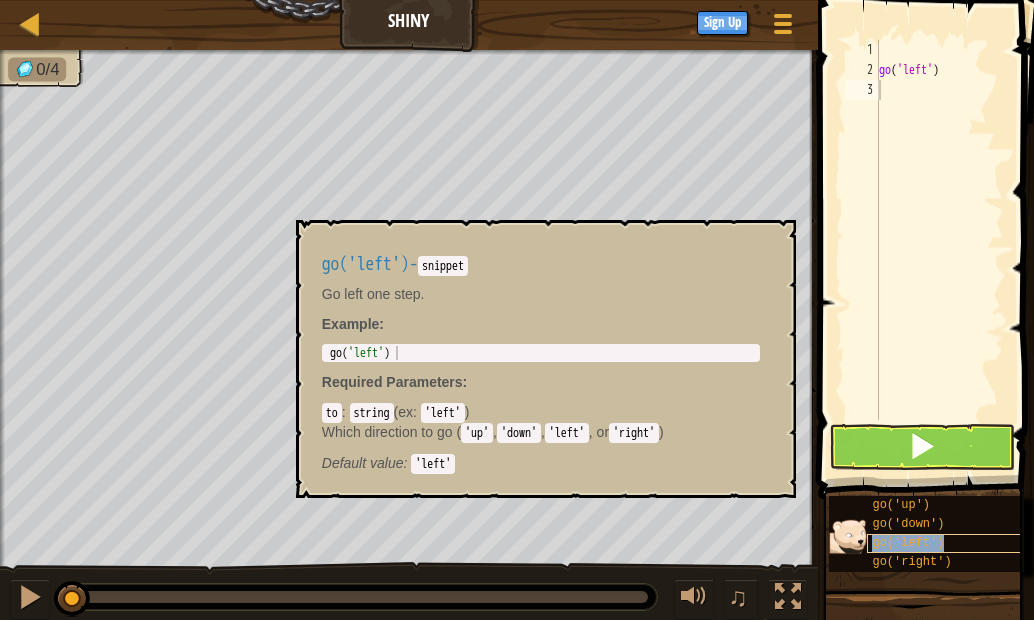 click on "go('left')" at bounding box center [908, 543] 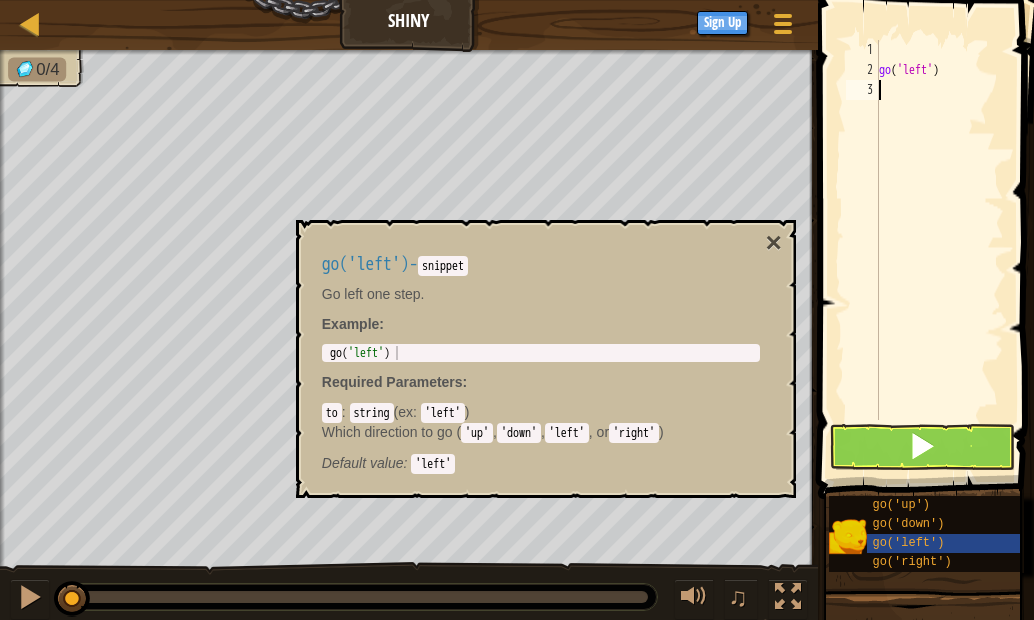 drag, startPoint x: 911, startPoint y: 415, endPoint x: 857, endPoint y: 187, distance: 234.3075 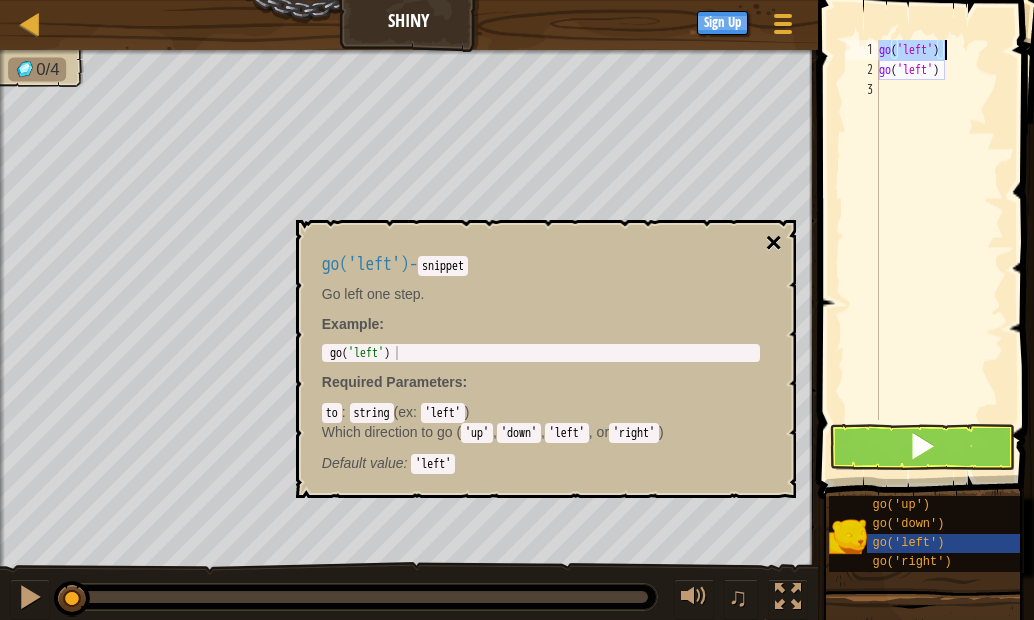 click on "×" at bounding box center [773, 243] 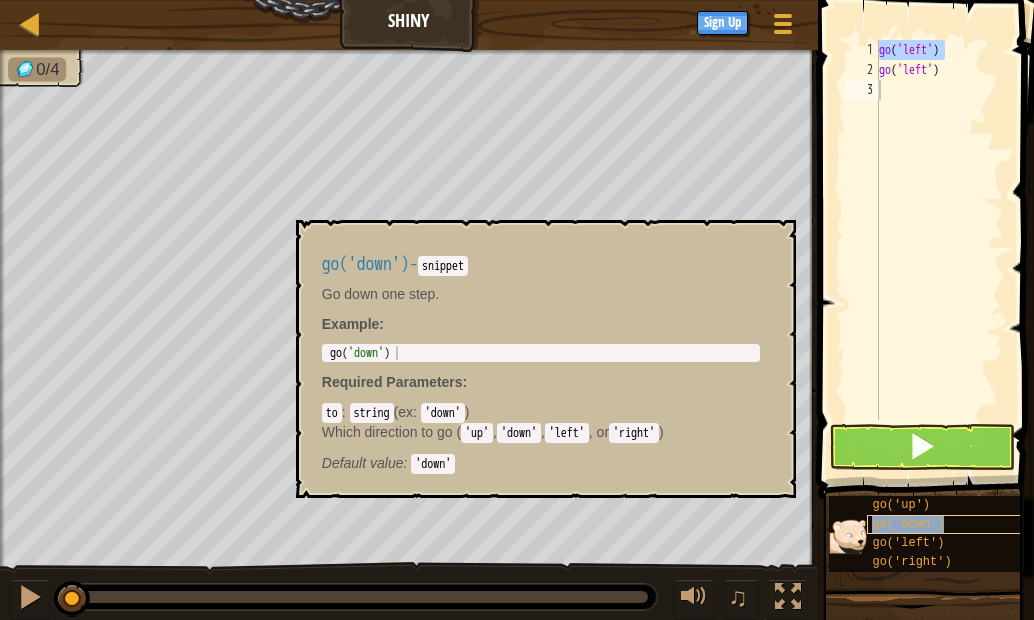 type on "go('down')" 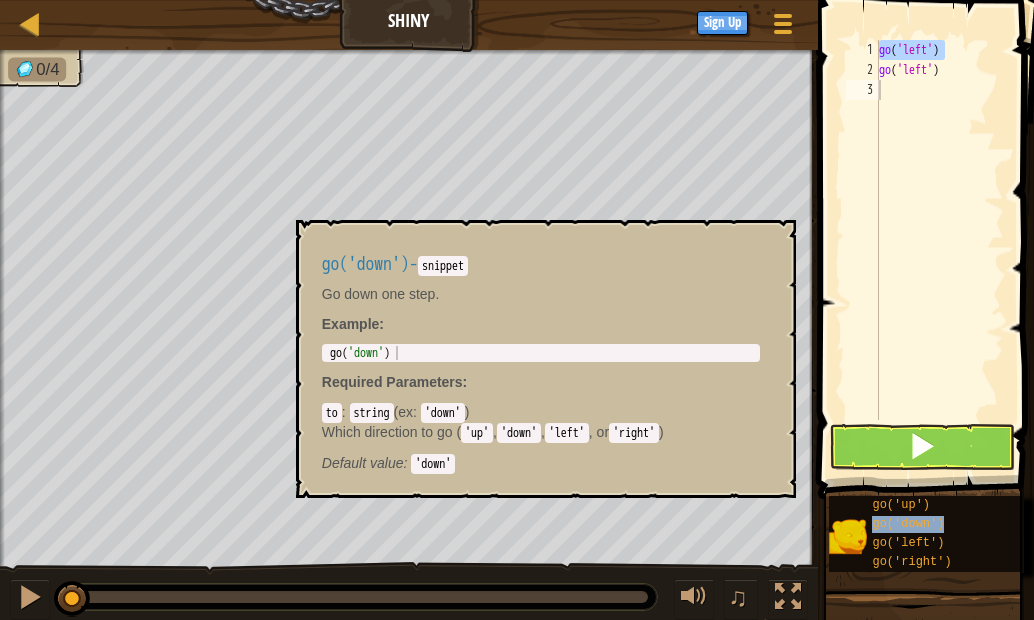 click on "go('down') 1 2 3 go ( 'left' ) go ( 'left' )     הההההההההההההההההההההההההההההההההההההההההההההההההההההההההההההההההההההההההההההההההההההההההההההההההההההההההההההההההההההההההההההההההההההההההההההההההההההההההההההההההההההההההההההההההההההההההההההההההההההההההההההההההההההההההההההההההההההההההההההההההההההההההההההההה XXXXXXXXXXXXXXXXXXXXXXXXXXXXXXXXXXXXXXXXXXXXXXXXXXXXXXXXXXXXXXXXXXXXXXXXXXXXXXXXXXXXXXXXXXXXXXXXXXXXXXXXXXXXXXXXXXXXXXXXXXXXXXXXXXXXXXXXXXXXXXXXXXXXXXXXXXXXXXXXXXXXXXXXXXXXXXXXXXXXXXXXXXXXXXXXXXXXXXXXXXXXXXXXXXXXXXXXXXXXXXXXXXXXXXXXXXXXXXXXXXXXXXXXXXXXXXXX" at bounding box center (923, 230) 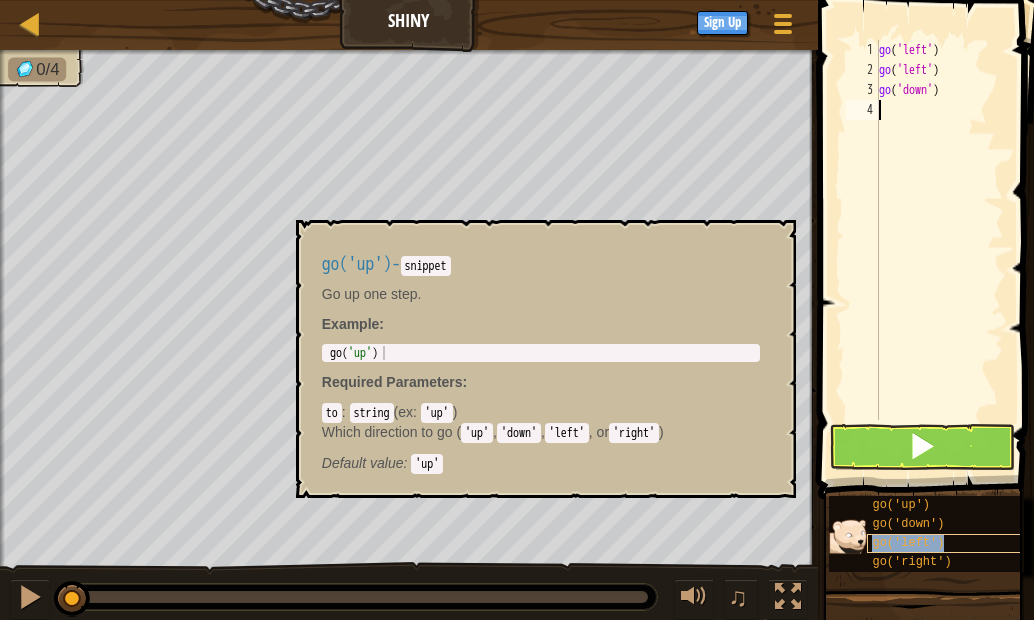 click on "go('left')" at bounding box center [908, 543] 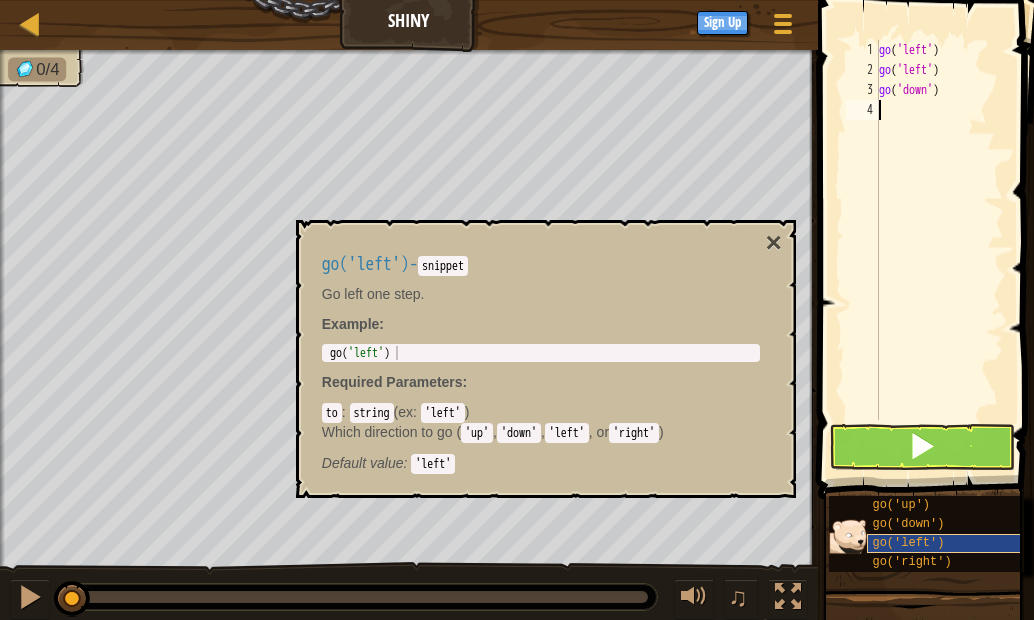 scroll, scrollTop: 17, scrollLeft: 0, axis: vertical 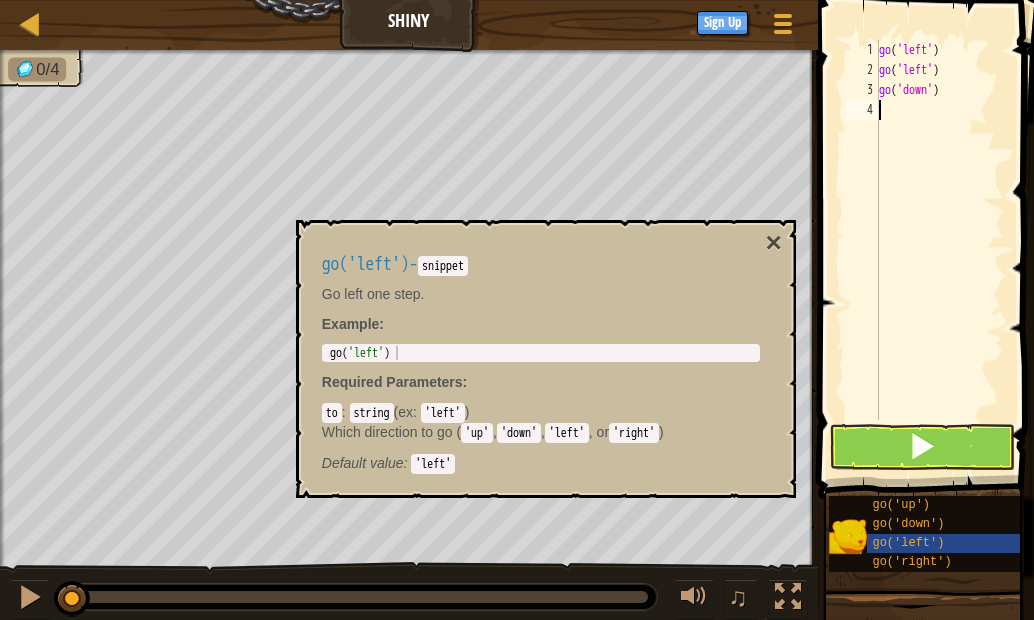 click on "go ( 'left' ) go ( 'left' ) go ( 'down' )" at bounding box center [939, 250] 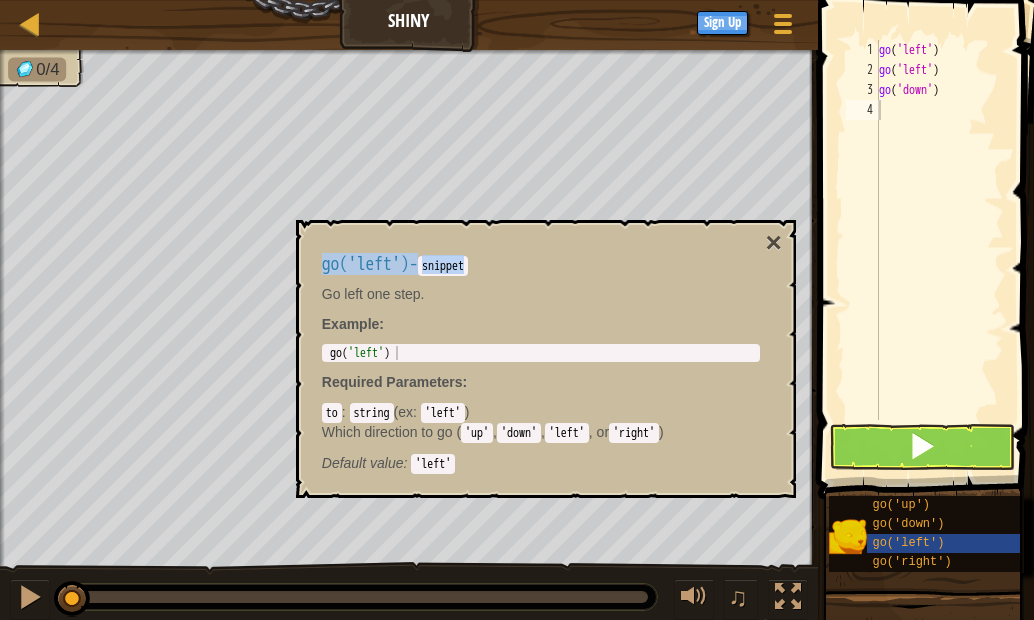 click on "Map Shiny Game Menu Sign Up 1     הההההההההההההההההההההההההההההההההההההההההההההההההההההההההההההההההההההההההההההההההההההההההההההההההההההההההההההההההההההההההההההההההההההההההההההההההההההההההההההההההההההההההההההההההההההההההההההההההההההההההההההההההההההההההההההההההההההההההההההההההההההההההההההההה XXXXXXXXXXXXXXXXXXXXXXXXXXXXXXXXXXXXXXXXXXXXXXXXXXXXXXXXXXXXXXXXXXXXXXXXXXXXXXXXXXXXXXXXXXXXXXXXXXXXXXXXXXXXXXXXXXXXXXXXXXXXXXXXXXXXXXXXXXXXXXXXXXXXXXXXXXXXXXXXXXXXXXXXXXXXXXXXXXXXXXXXXXXXXXXXXXXXXXXXXXXXXXXXXXXXXXXXXXXXXXXXXXXXXXXXXXXXXXXXXXXXXXXXXXXXXXXX Solution × Blocks 1 2 3 4 go ( 'left' ) go ( 'left' ) go ( 'down' )     Code Saved Programming language : Python Statement   /  Call   /  go('up') go('down') go('left') go('right') × Fix Your Code Need help? 0/4 :" at bounding box center (517, 0) 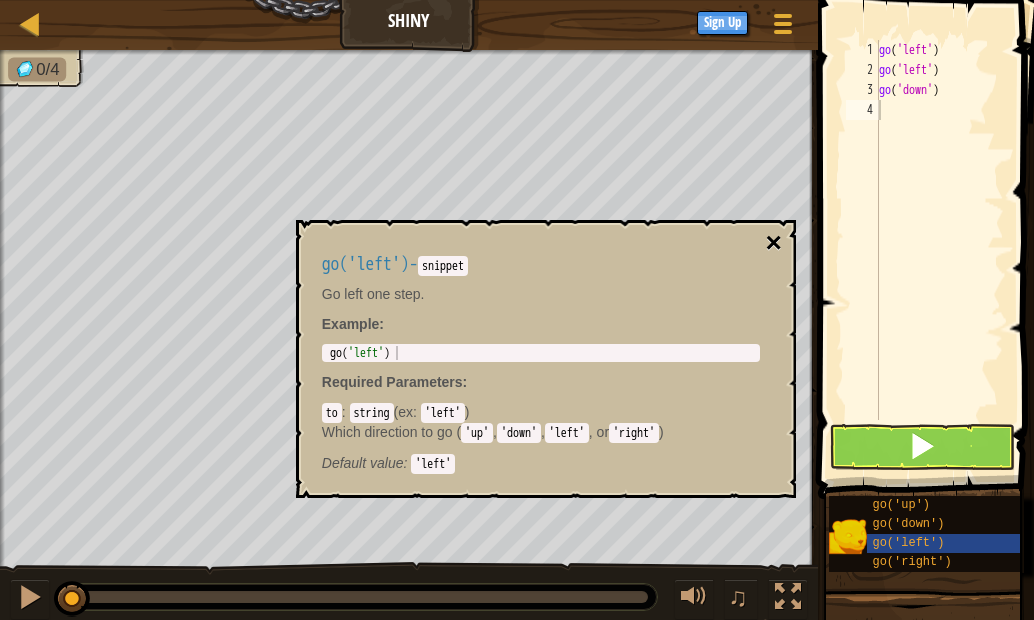 click on "×" at bounding box center (773, 243) 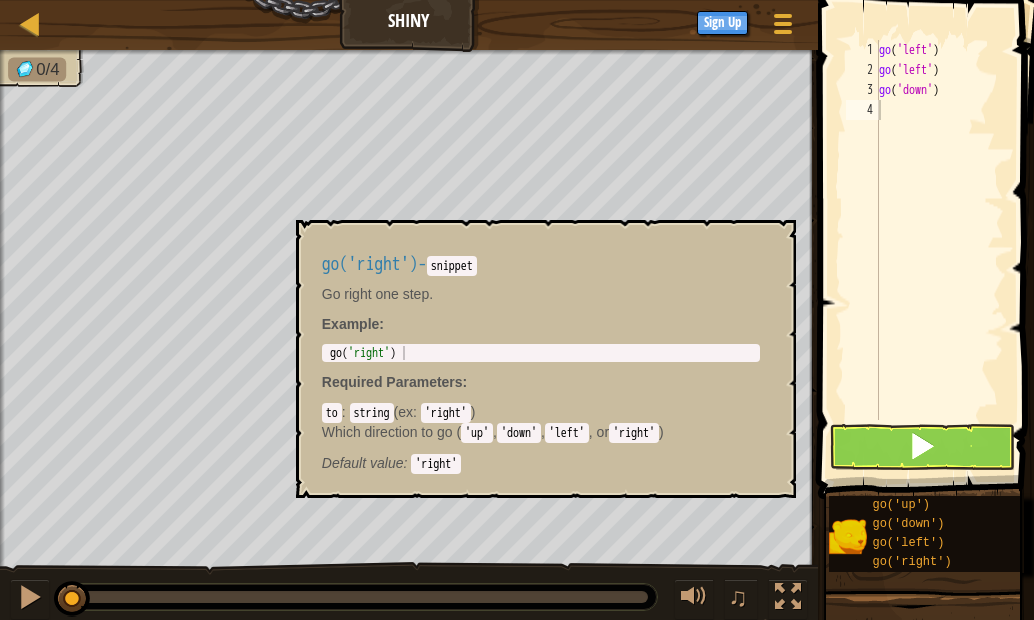 click on "go('right')" at bounding box center [911, 562] 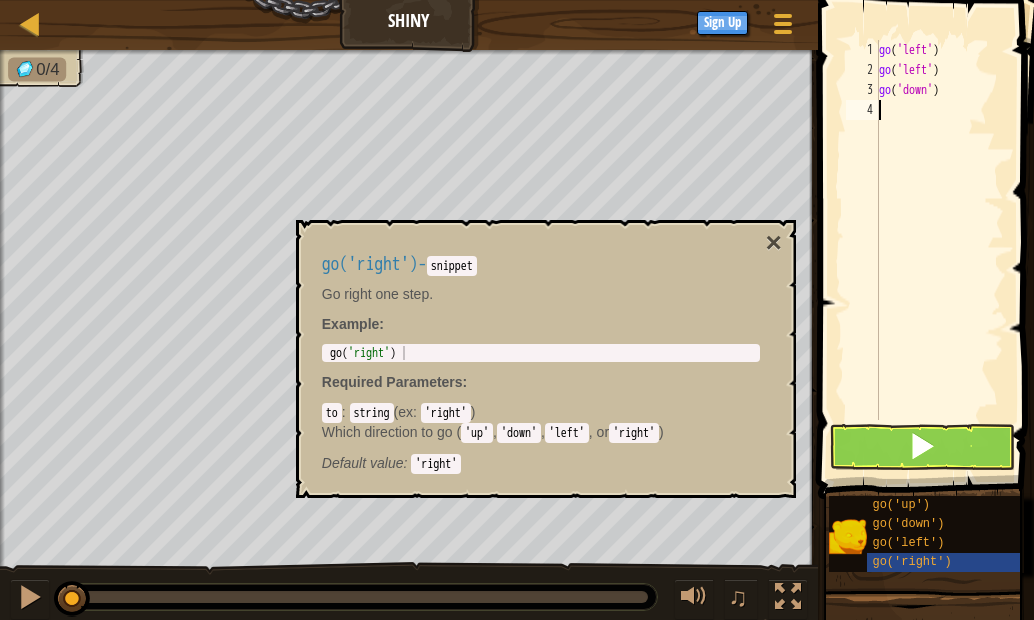 click on "1 2 3 4" at bounding box center [862, 500040] 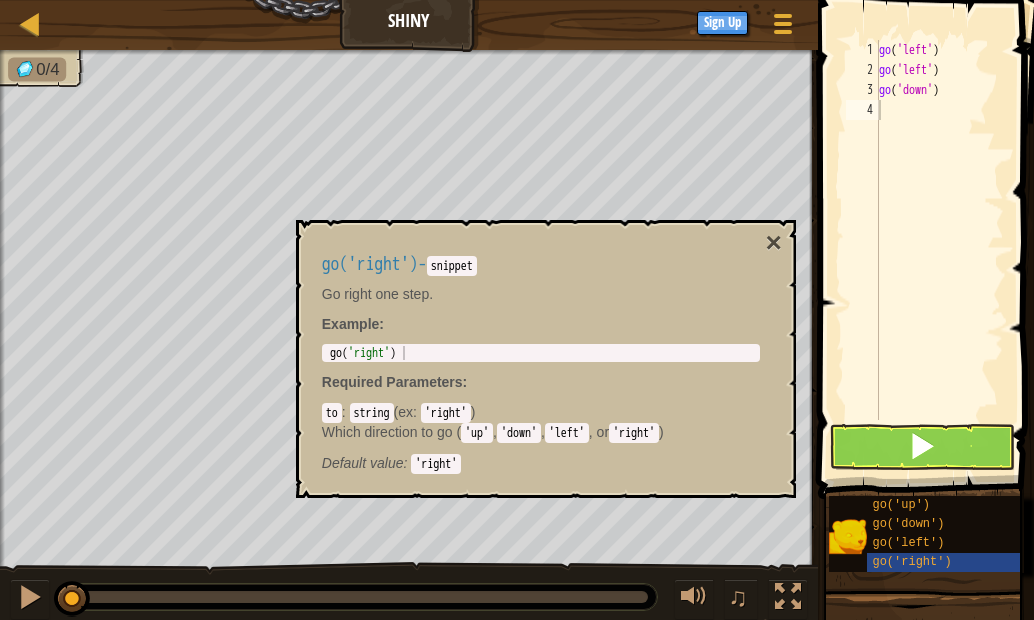 click on "go('right')  -  snippet Go right one step.
Example : 1 go ( 'right' )     הההההההההההההההההההההההההההההההההההההההההההההההההההההההההההההההההההההההההההההההההההההההההההההההההההההההההההההההההההההההההההההההההההההההההההההההההההההההההההההההההההההההההההההההההההההההההההההההההההההההההההההההההההההההההההההההההההההההההההההההההההההההההההההההה XXXXXXXXXXXXXXXXXXXXXXXXXXXXXXXXXXXXXXXXXXXXXXXXXXXXXXXXXXXXXXXXXXXXXXXXXXXXXXXXXXXXXXXXXXXXXXXXXXXXXXXXXXXXXXXXXXXXXXXXXXXXXXXXXXXXXXXXXXXXXXXXXXXXXXXXXXXXXXXXXXXXXXXXXXXXXXXXXXXXXXXXXXXXXXXXXXXXXXXXXXXXXXXXXXXXXXXXXXXXXXXXXXXXXXXXXXXXXXXXXXXXXXXXXXXXXXXX Required Parameters : to : string  ( ex : 'right' ) Which direction to go ( 'up' ,  'down' ,  'left' , or  'right' )
Default value : 'right'" at bounding box center [541, 359] 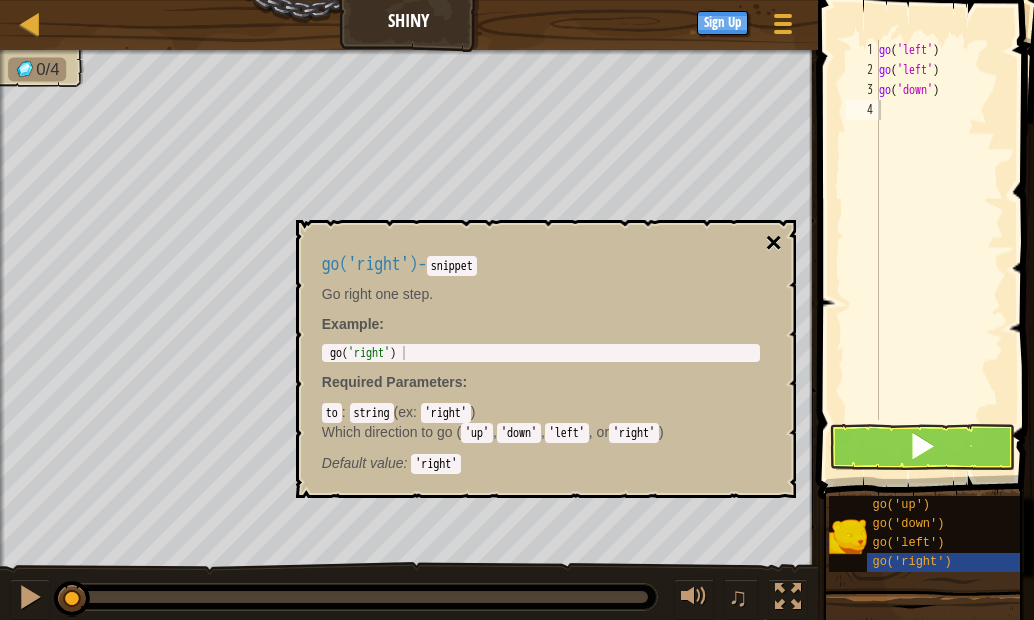 click on "×" at bounding box center (773, 243) 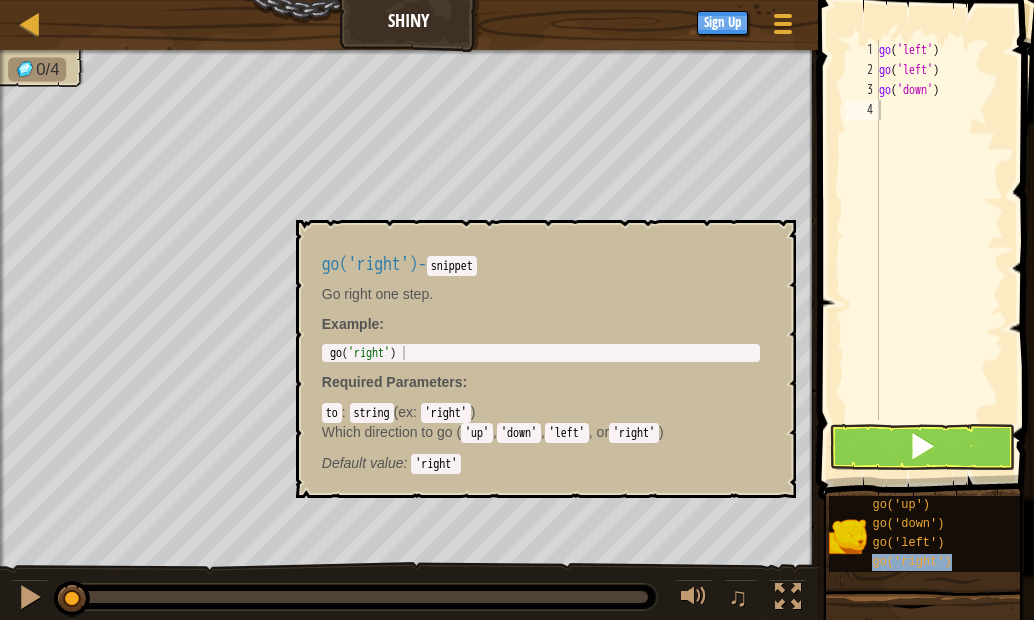 type on "go('right')" 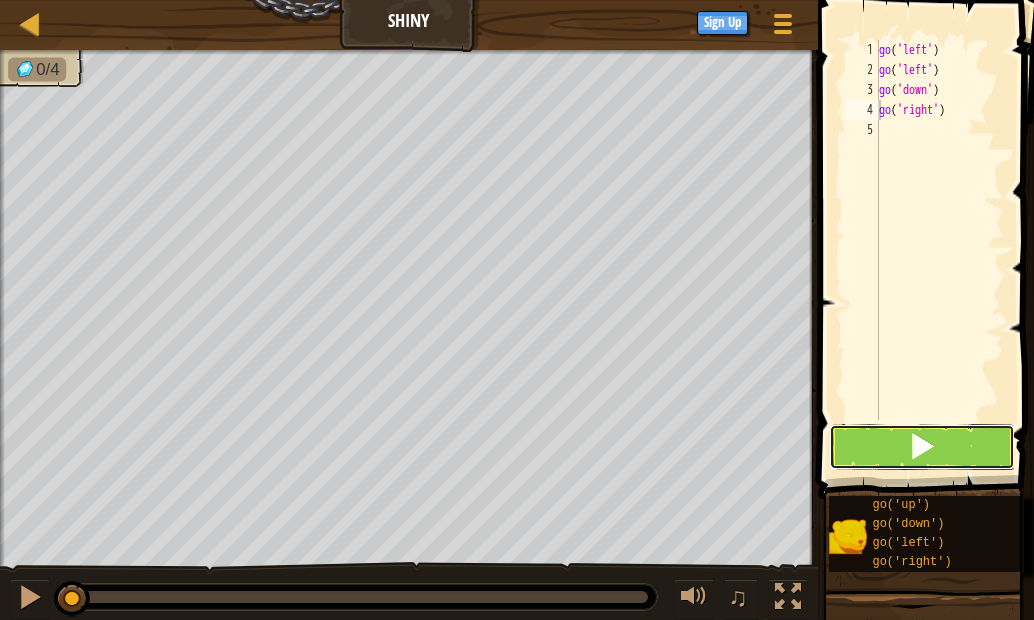 click at bounding box center [922, 447] 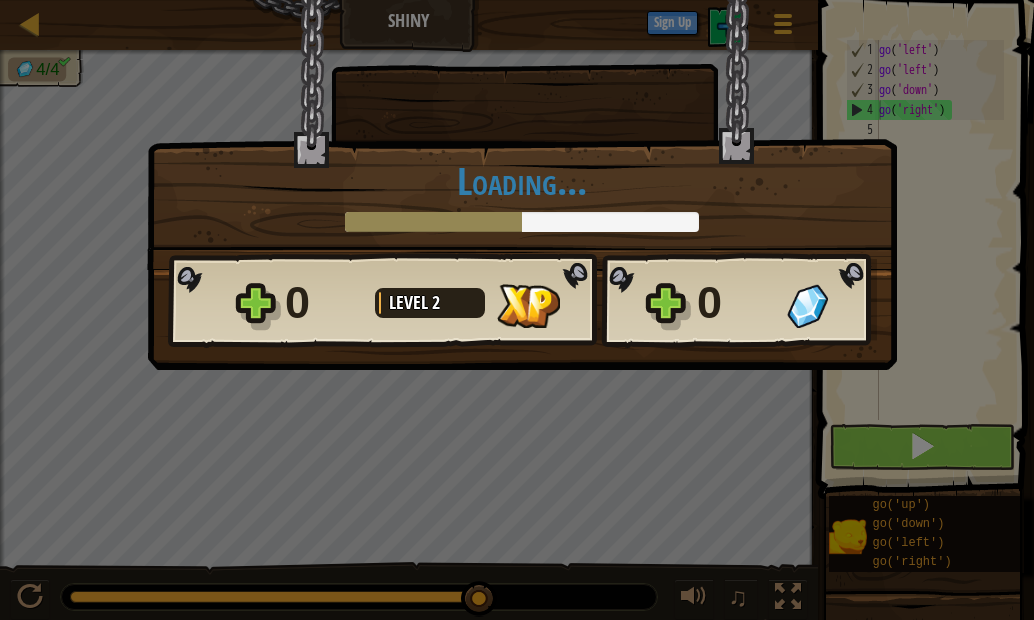 scroll, scrollTop: 9, scrollLeft: 0, axis: vertical 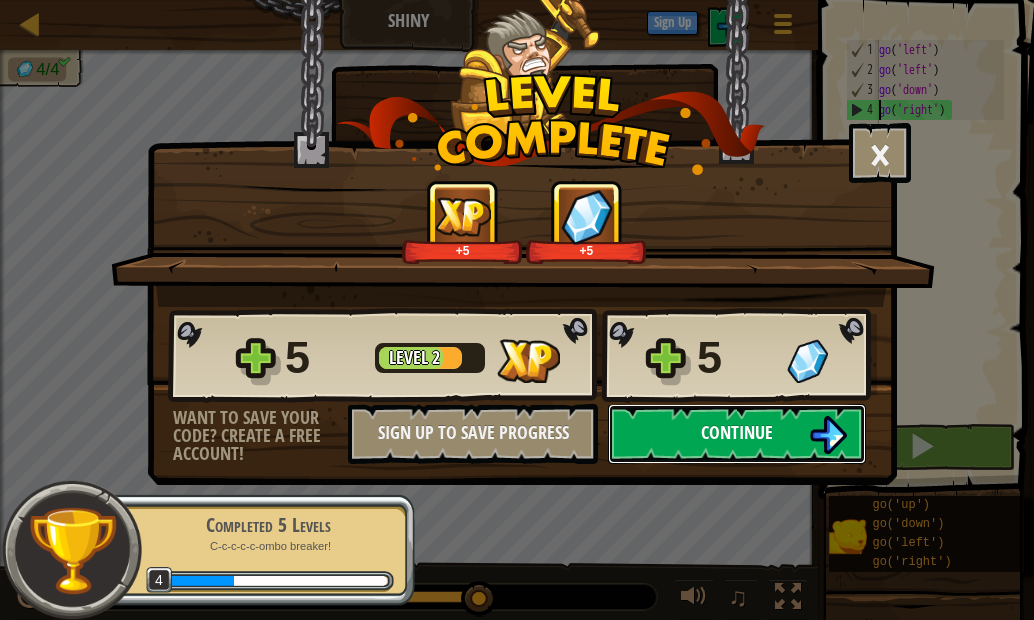 click on "Continue" at bounding box center [737, 434] 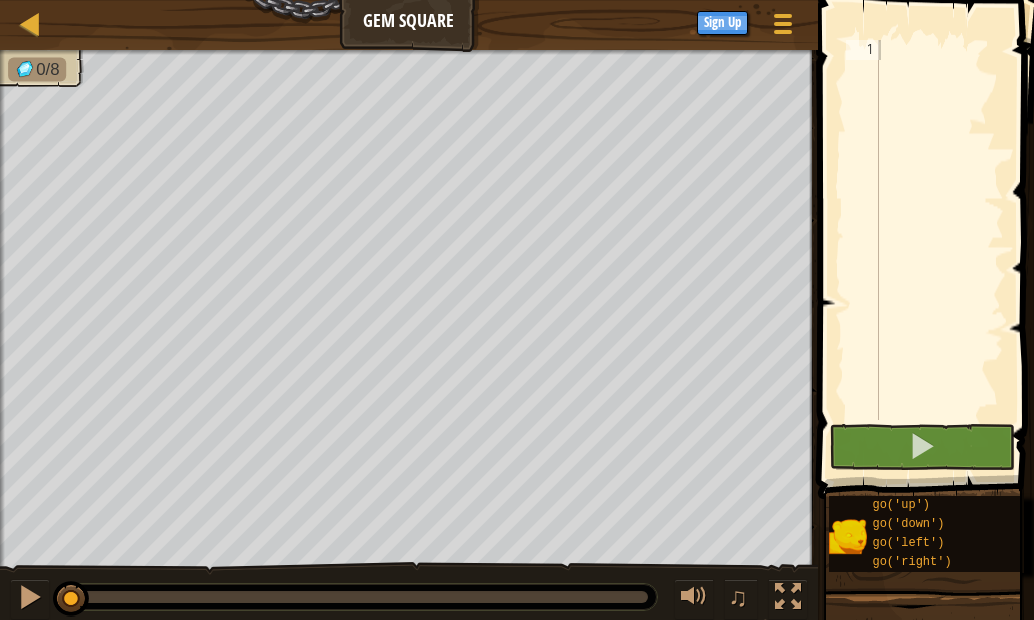 drag, startPoint x: 913, startPoint y: 304, endPoint x: 904, endPoint y: 8, distance: 296.13678 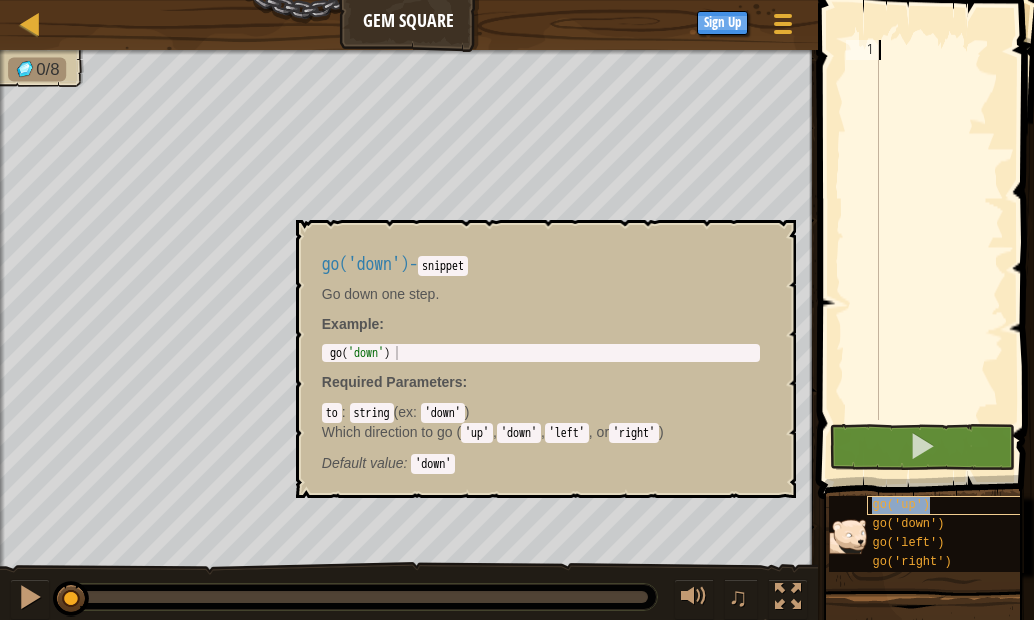 click on "go('up')" at bounding box center [949, 505] 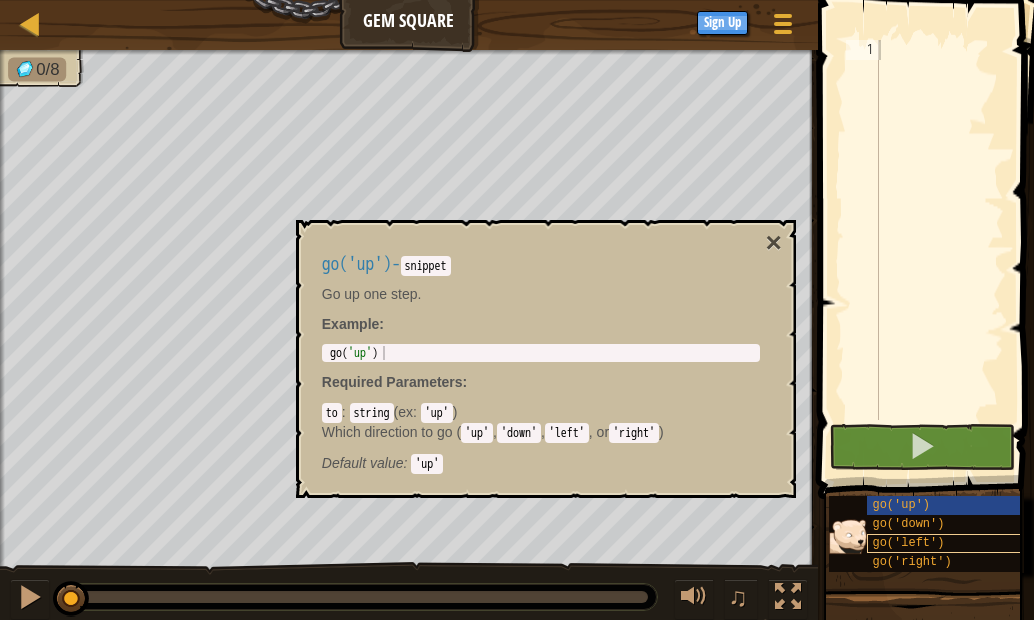 drag, startPoint x: 908, startPoint y: 470, endPoint x: 908, endPoint y: 539, distance: 69 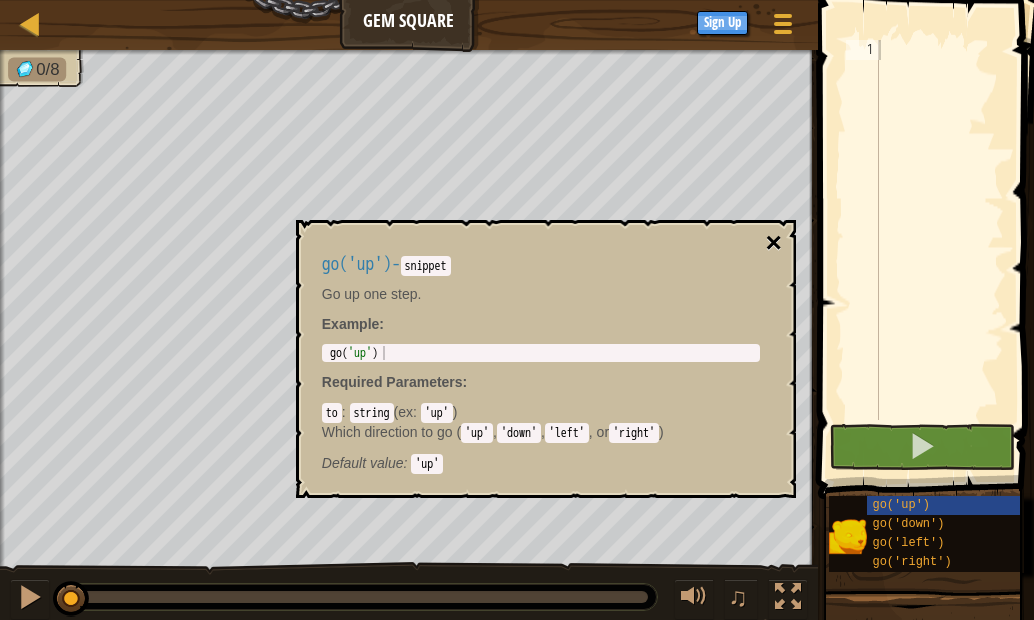 click on "×" at bounding box center [773, 243] 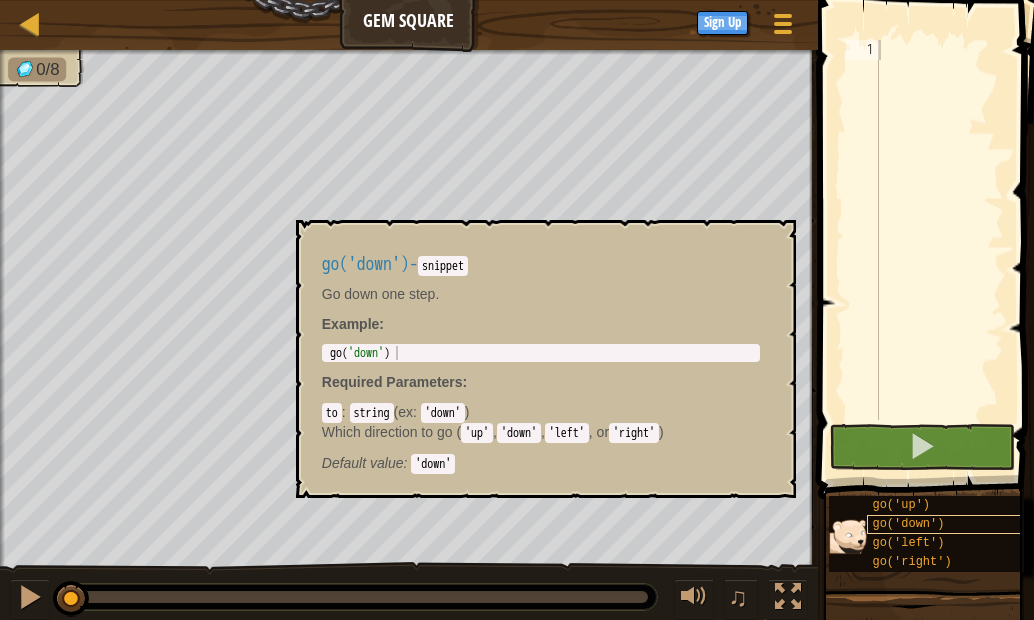 click on "go('down')" at bounding box center (908, 524) 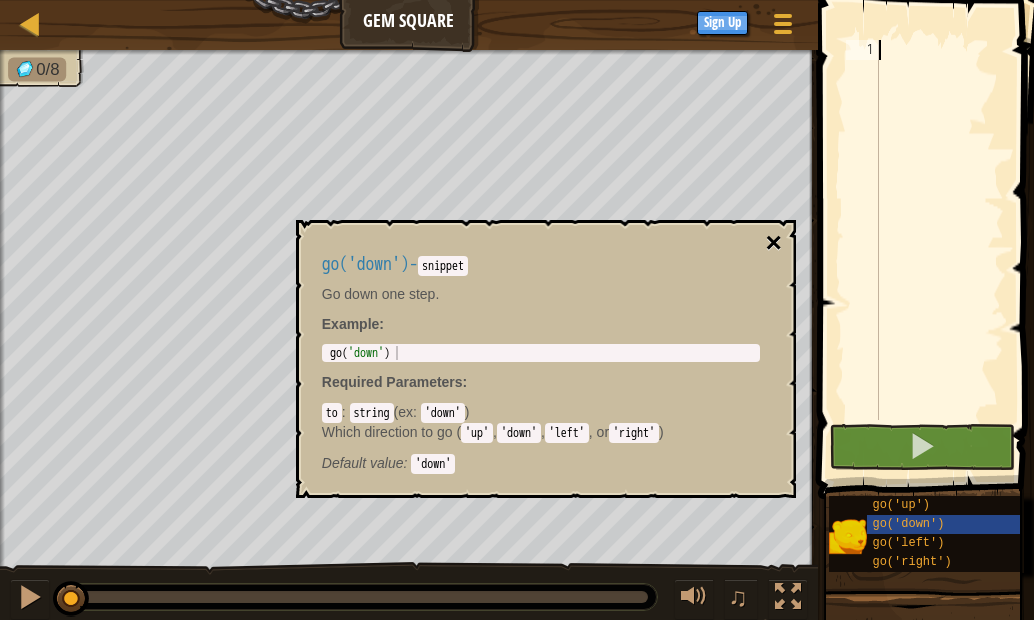 click on "×" at bounding box center (773, 243) 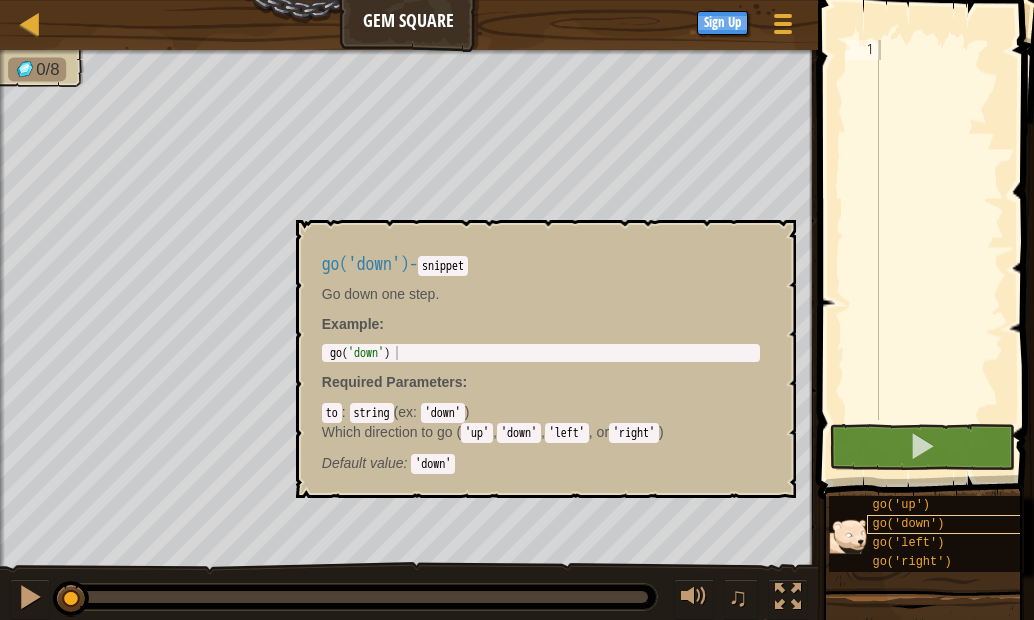 click on "go('down')" at bounding box center (908, 524) 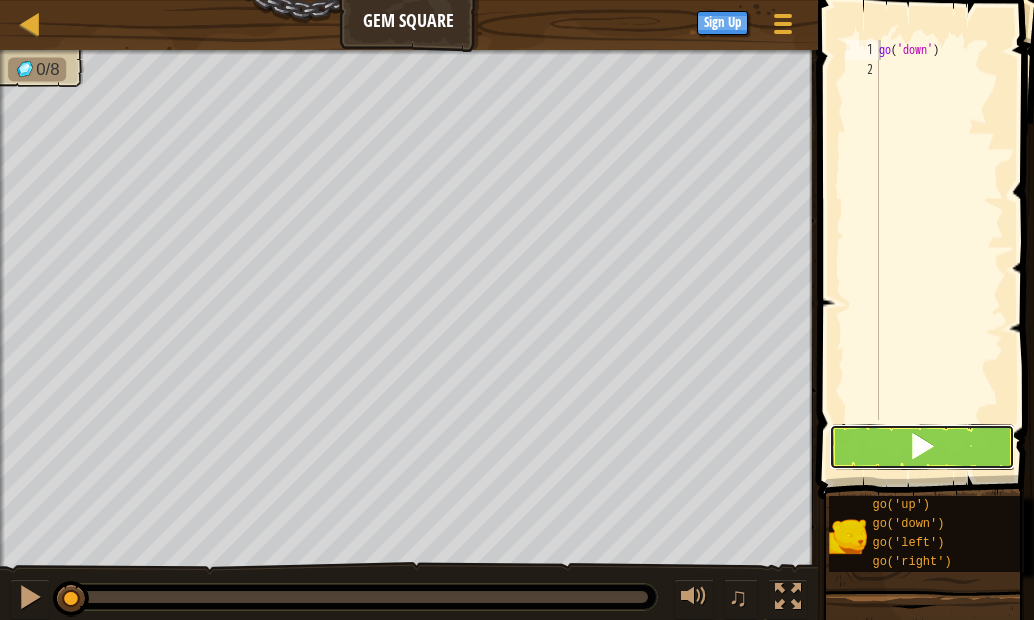 click at bounding box center (922, 447) 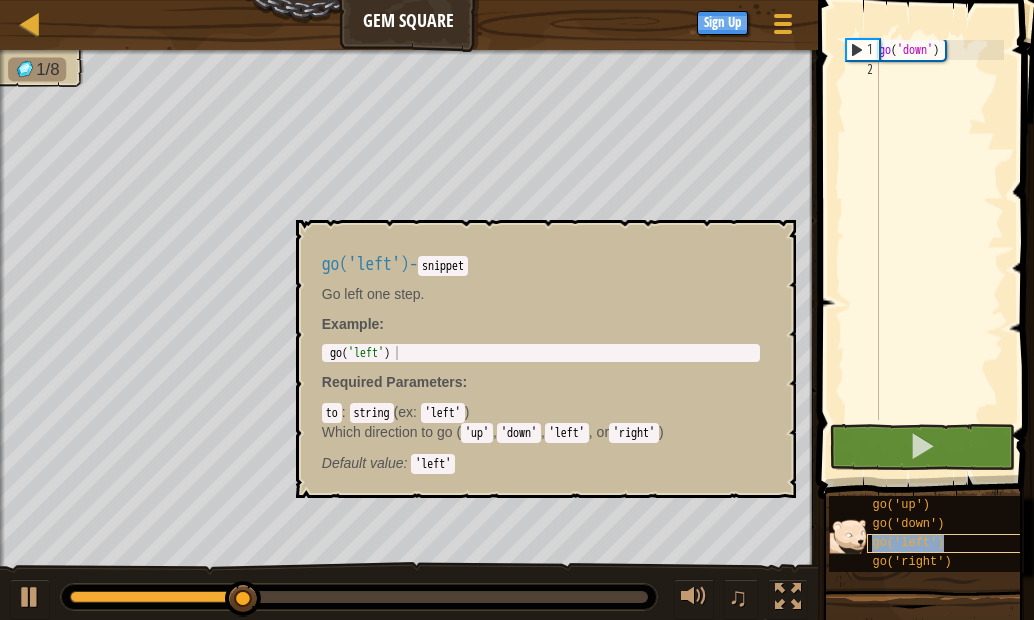 click on "go('left')" at bounding box center [908, 543] 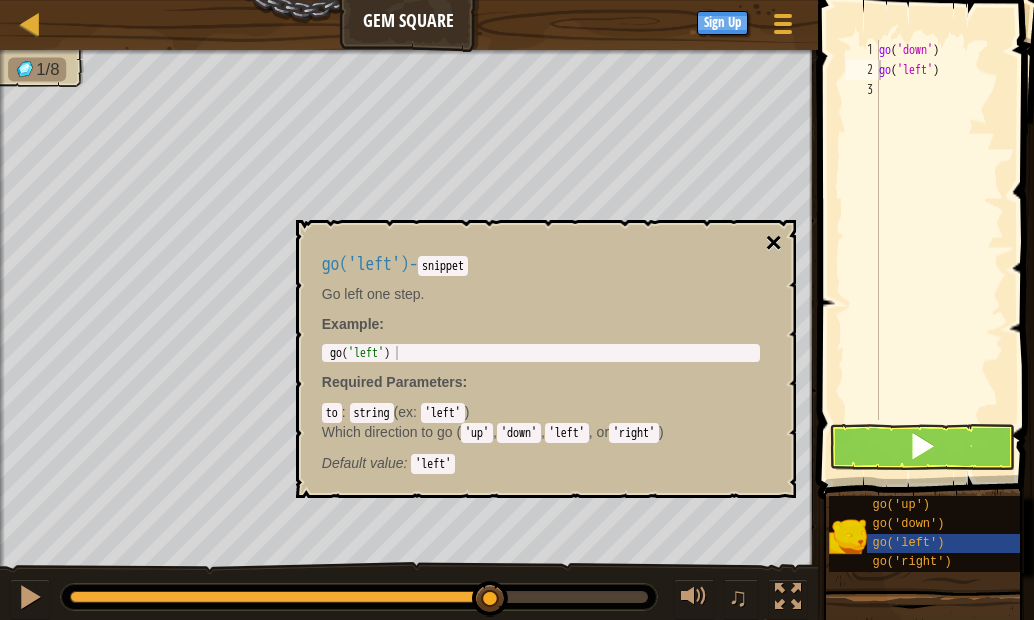 click on "×" at bounding box center [773, 243] 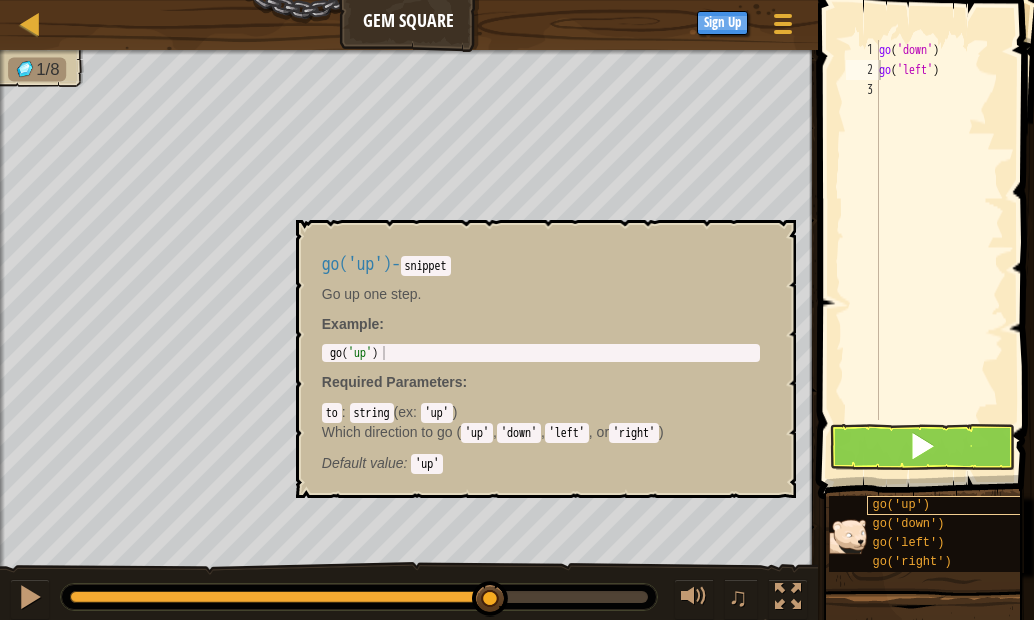 scroll, scrollTop: 17, scrollLeft: 0, axis: vertical 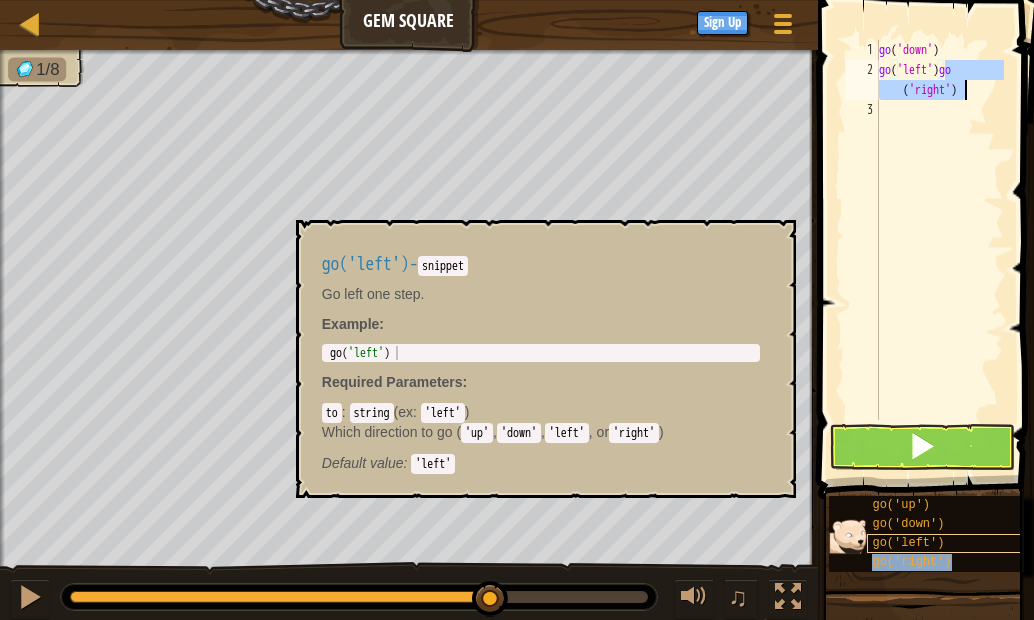 type on "go('left')go('right')" 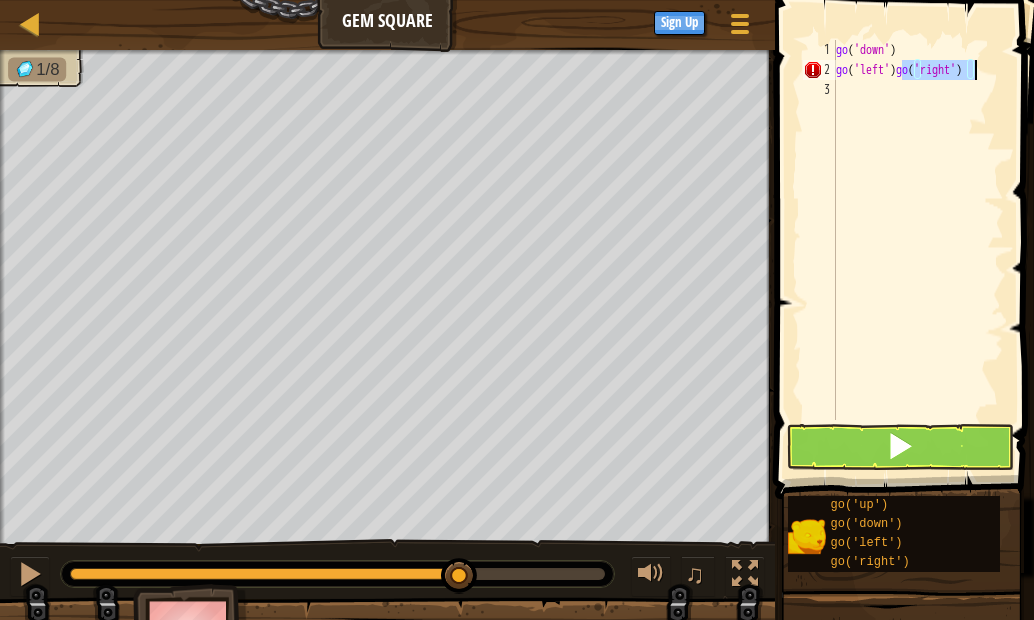 scroll, scrollTop: 0, scrollLeft: 0, axis: both 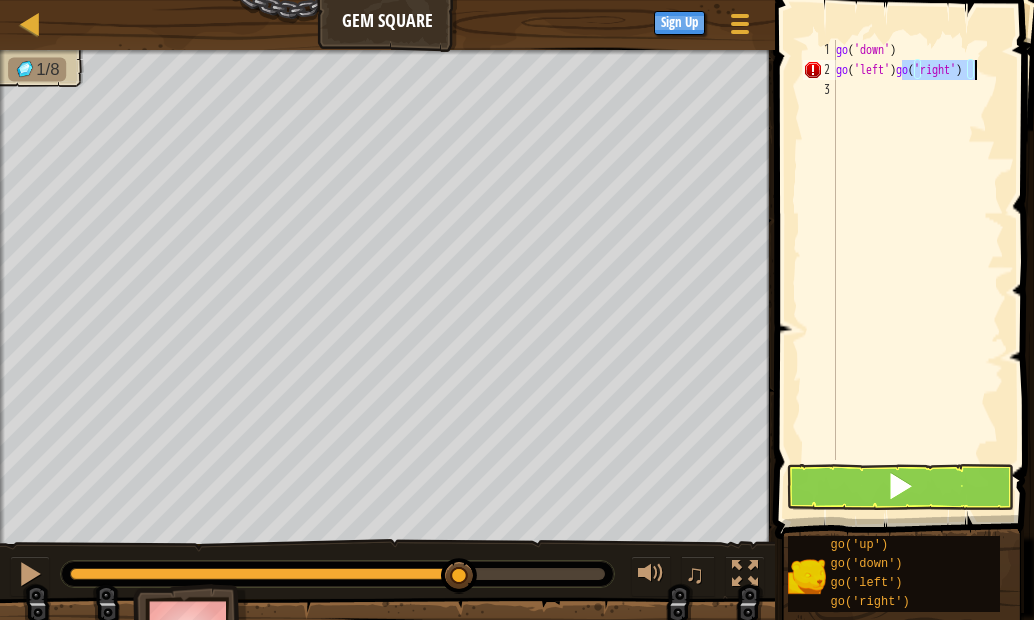 click on "go ( 'down' ) go ( 'left' ) go ( 'right' )" at bounding box center (918, 270) 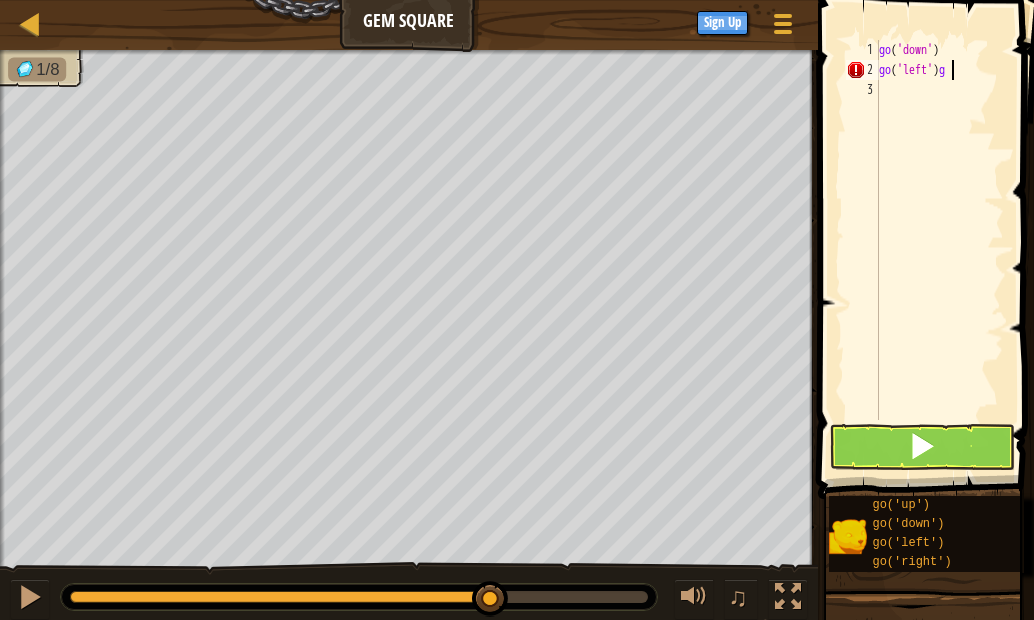 type on "go('left')" 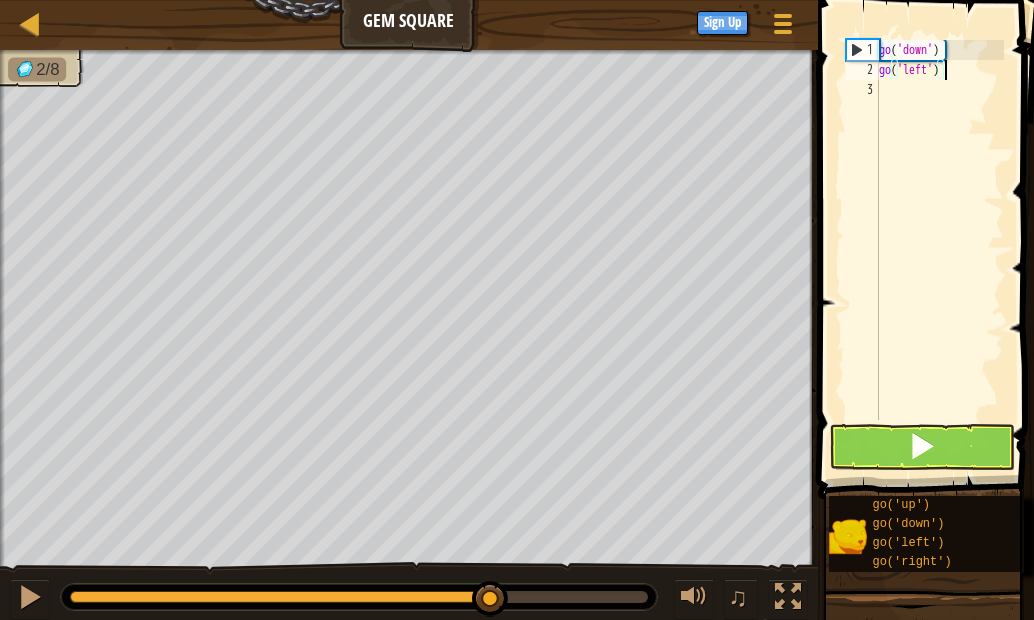 click on "go ( 'down' ) go ( 'left' )" at bounding box center [939, 250] 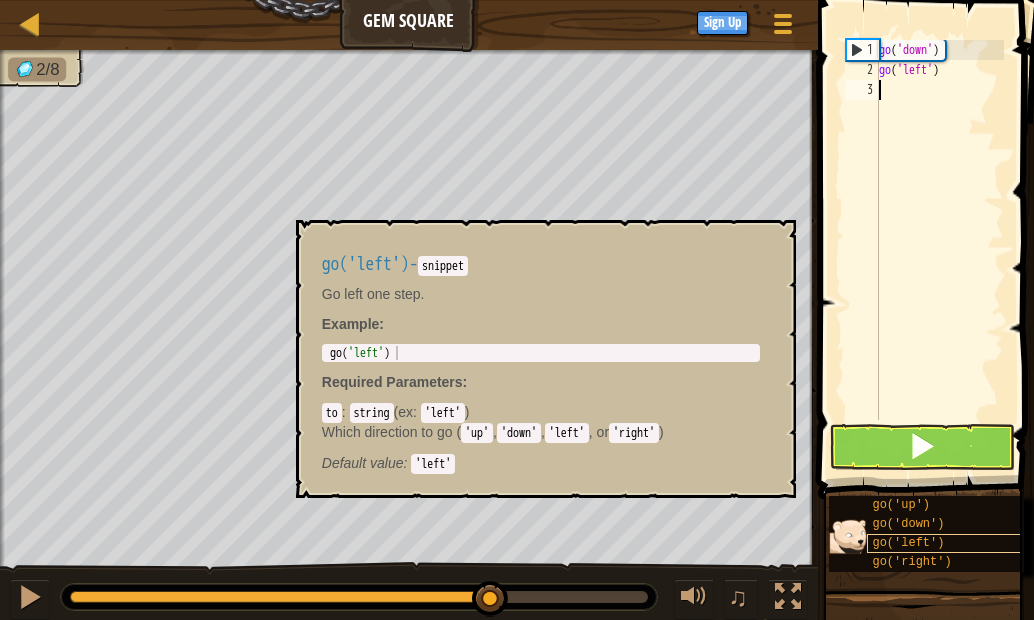 scroll, scrollTop: 17, scrollLeft: 0, axis: vertical 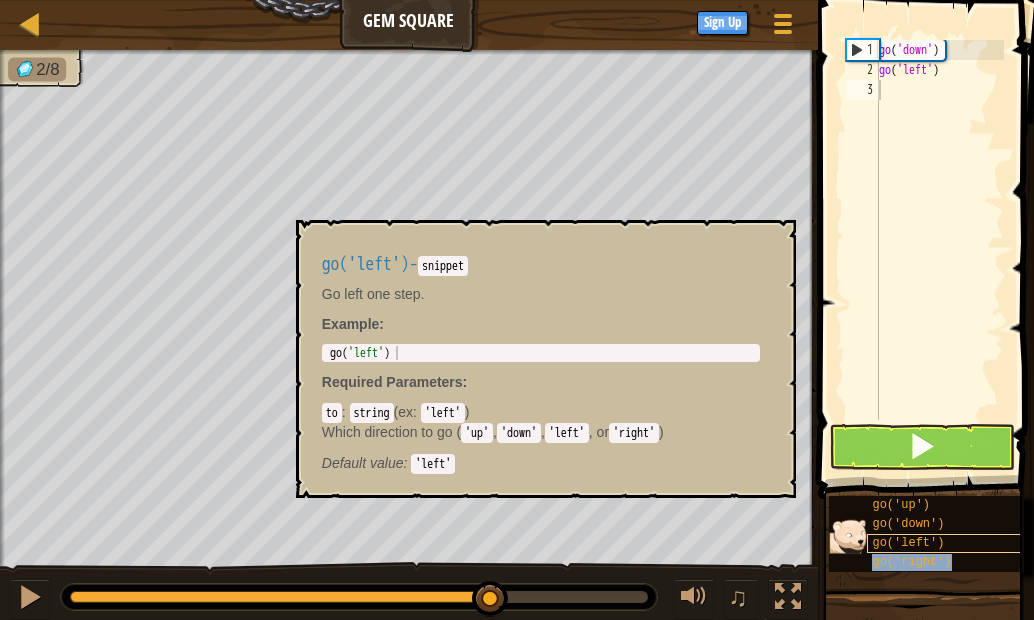 type on "go('right')" 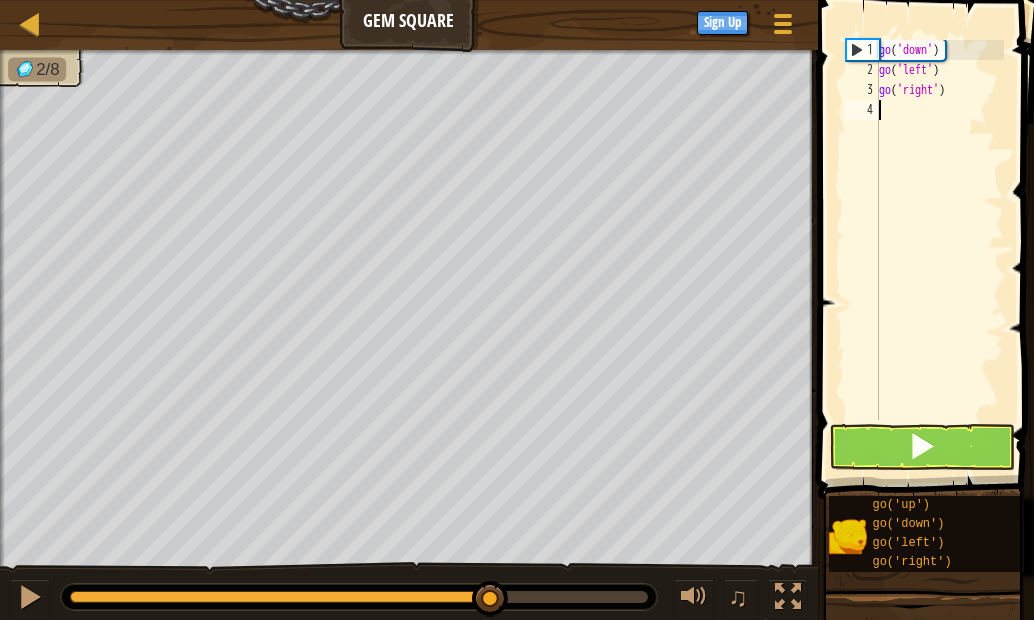 click on "go ( 'down' ) go ( 'left' ) go ( 'right' )" at bounding box center [939, 250] 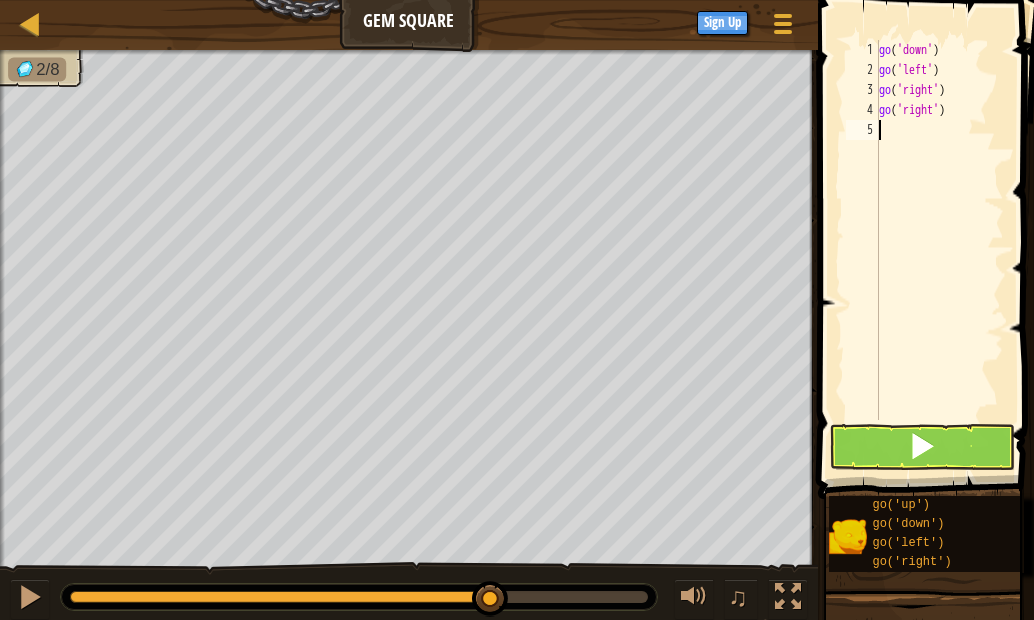 drag, startPoint x: 932, startPoint y: 402, endPoint x: 933, endPoint y: 249, distance: 153.00327 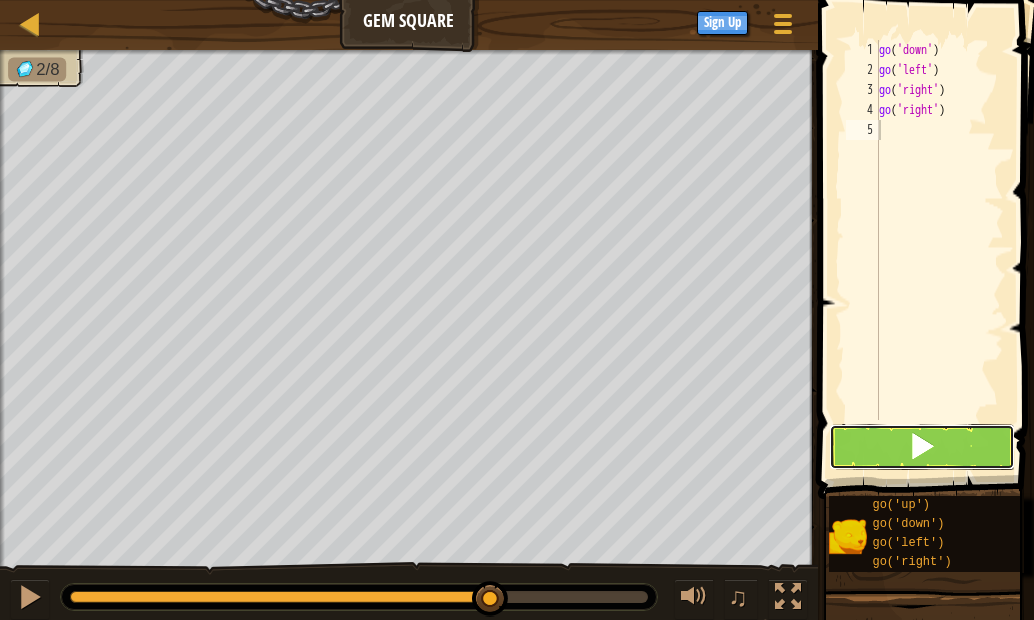 click at bounding box center [922, 447] 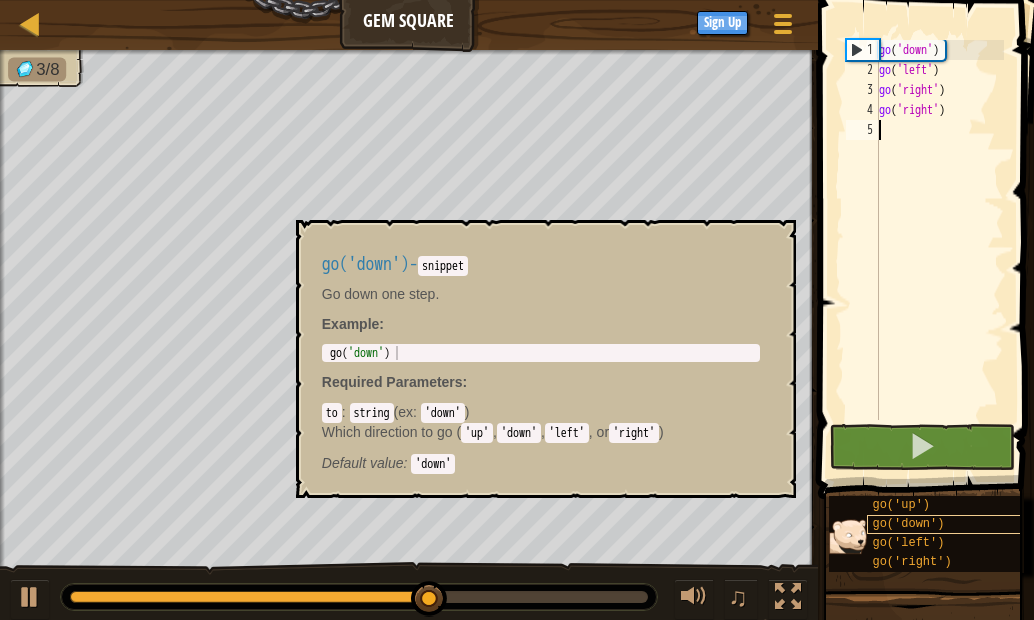 scroll, scrollTop: 0, scrollLeft: 0, axis: both 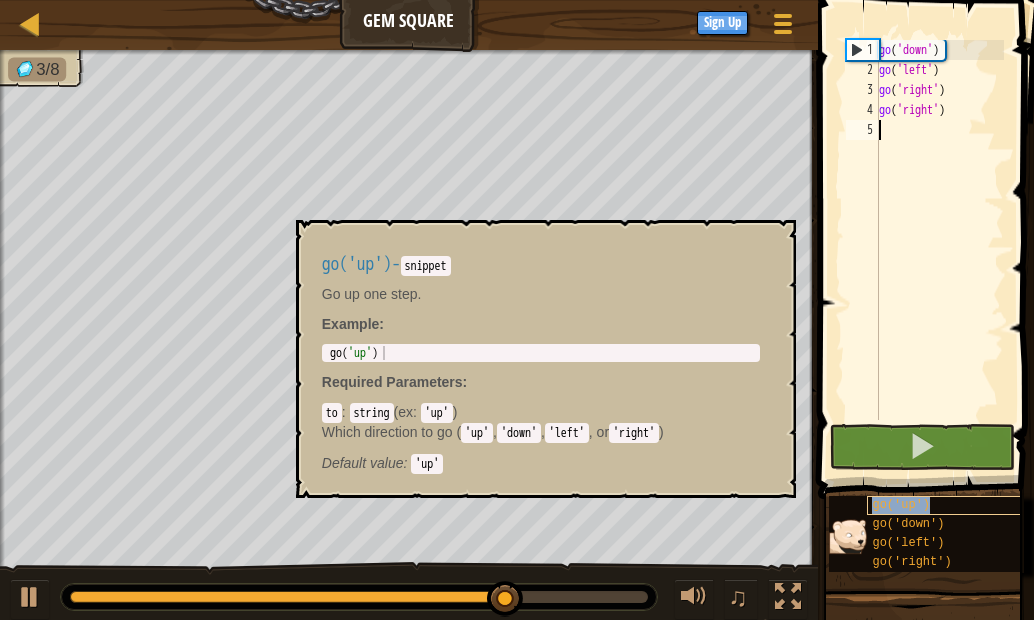 click on "go('up')" at bounding box center [901, 505] 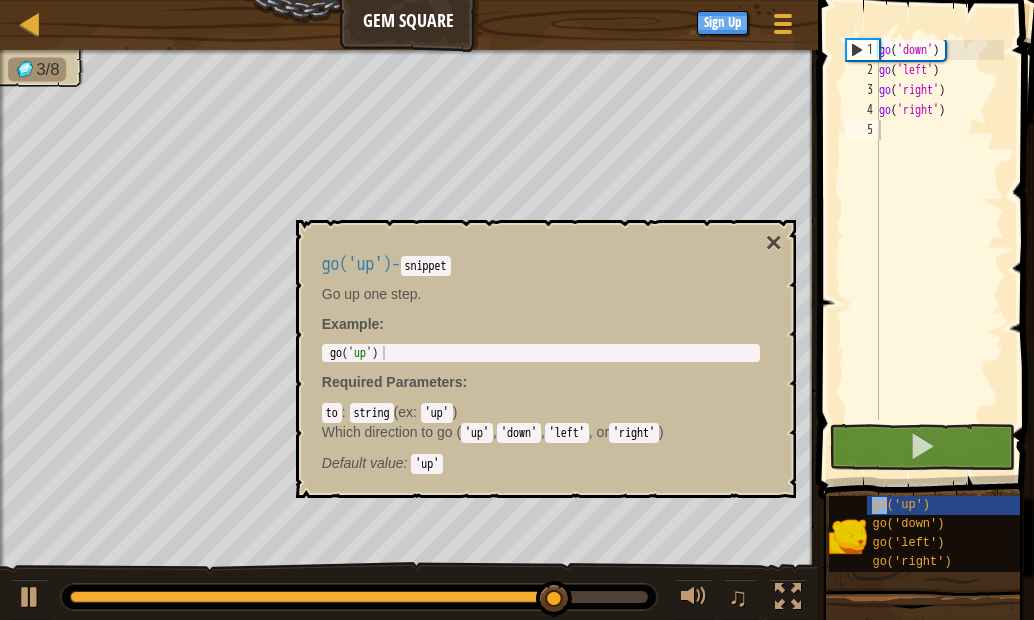 drag, startPoint x: 921, startPoint y: 501, endPoint x: 892, endPoint y: 243, distance: 259.62473 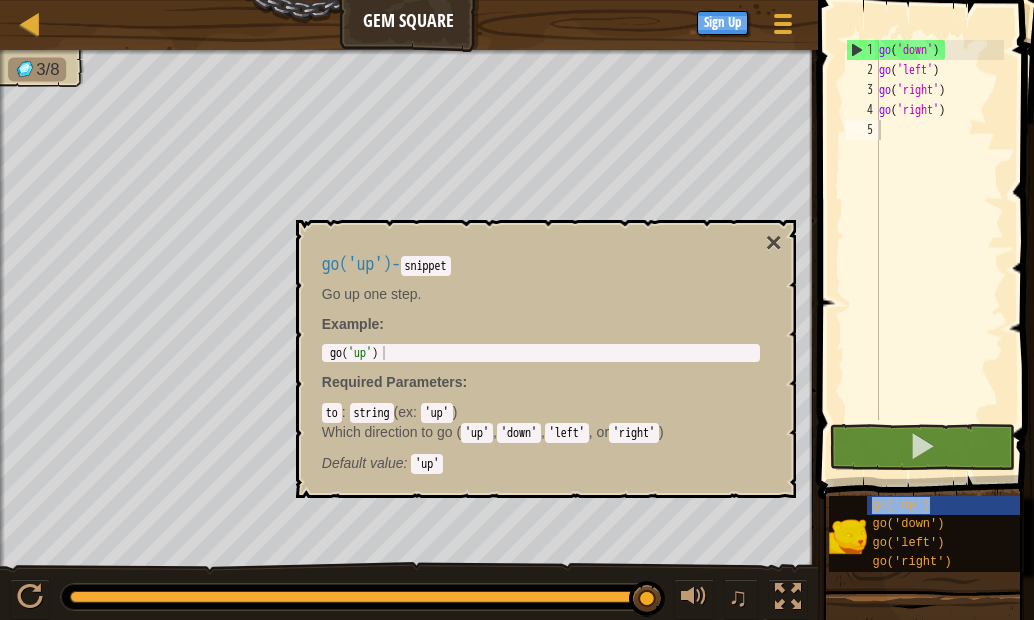 type on "go('up')" 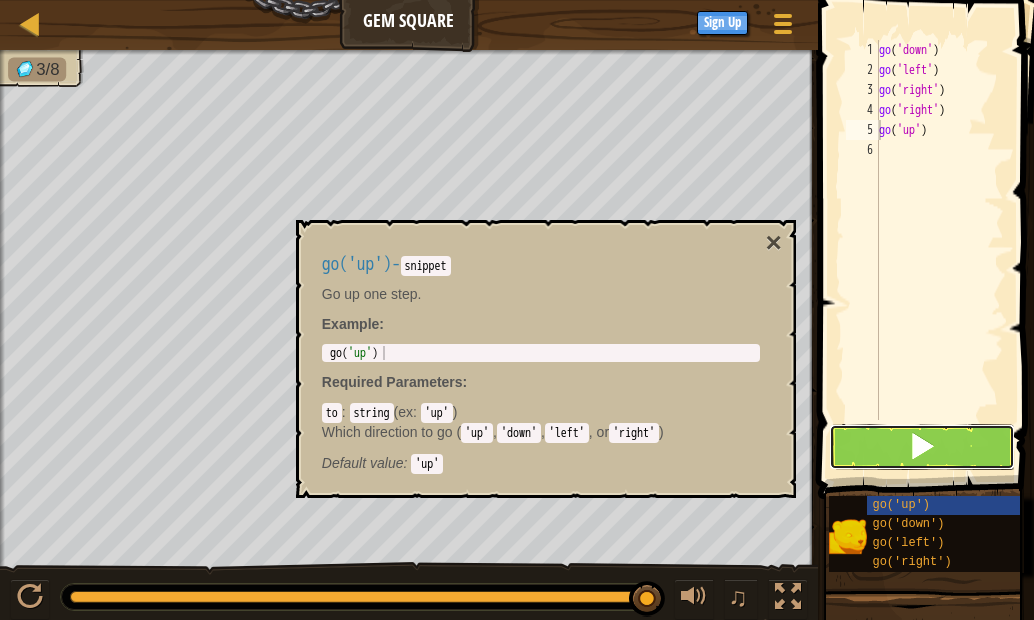 click at bounding box center (922, 447) 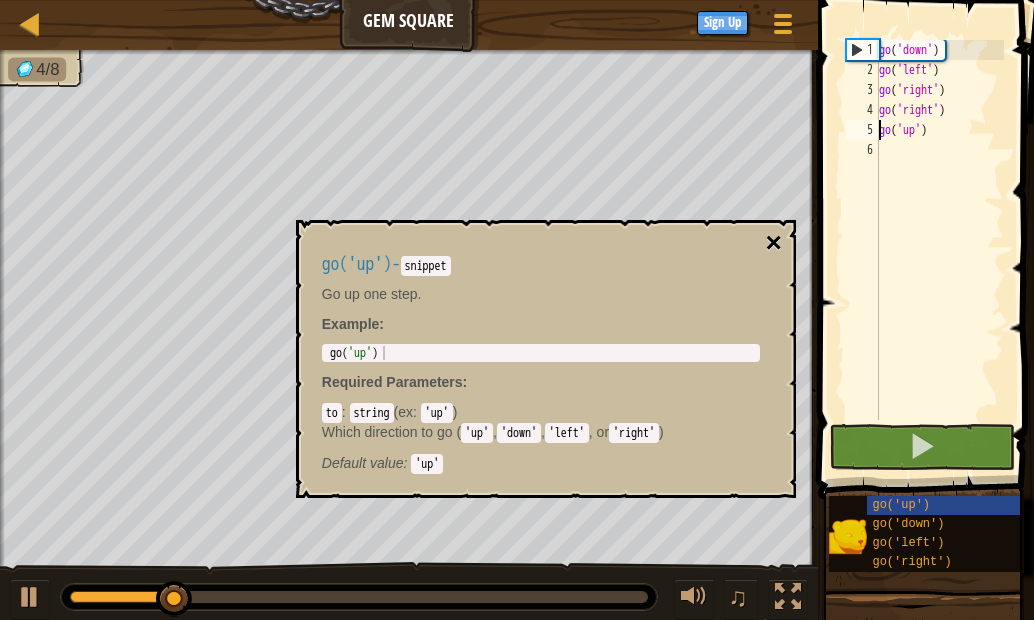 click on "×" at bounding box center [773, 243] 